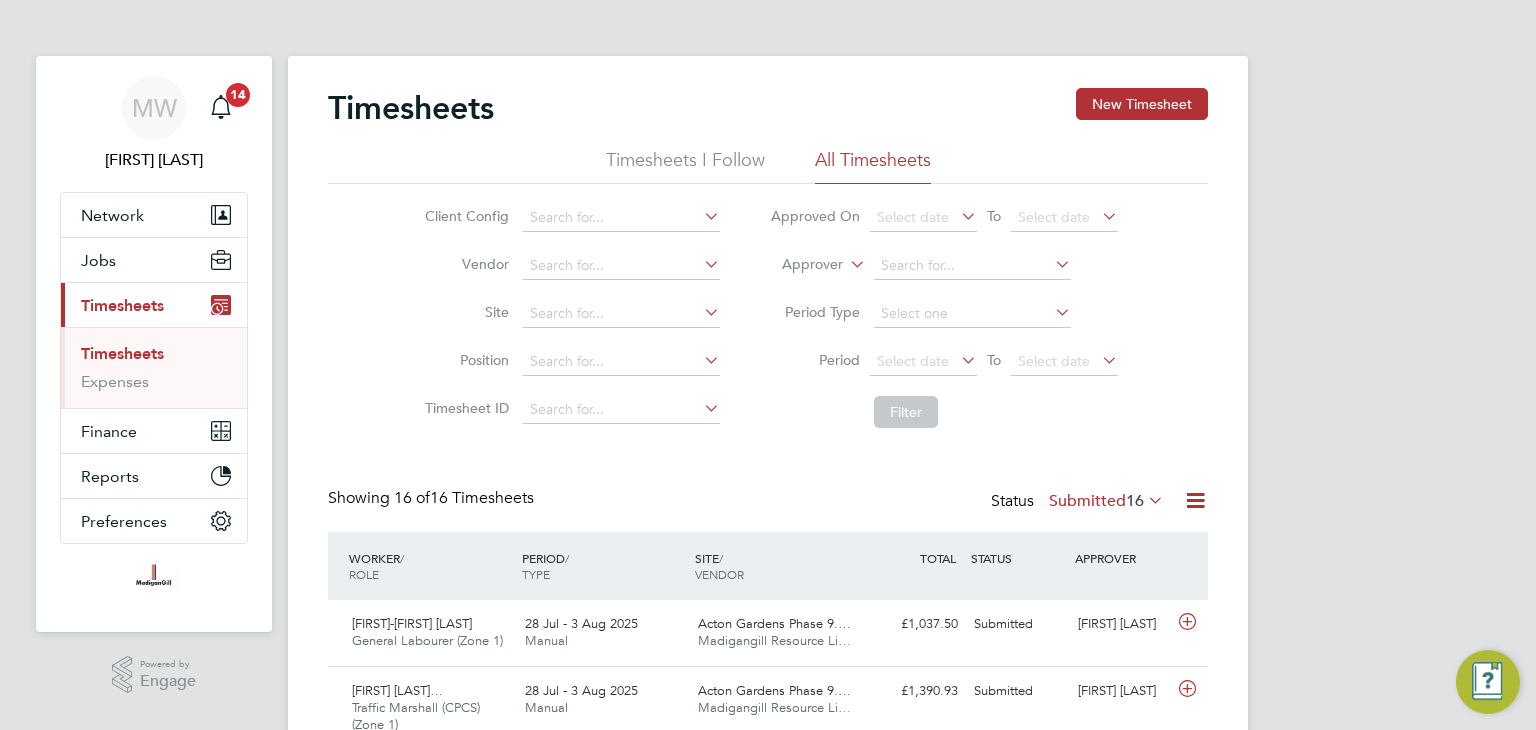 scroll, scrollTop: 0, scrollLeft: 0, axis: both 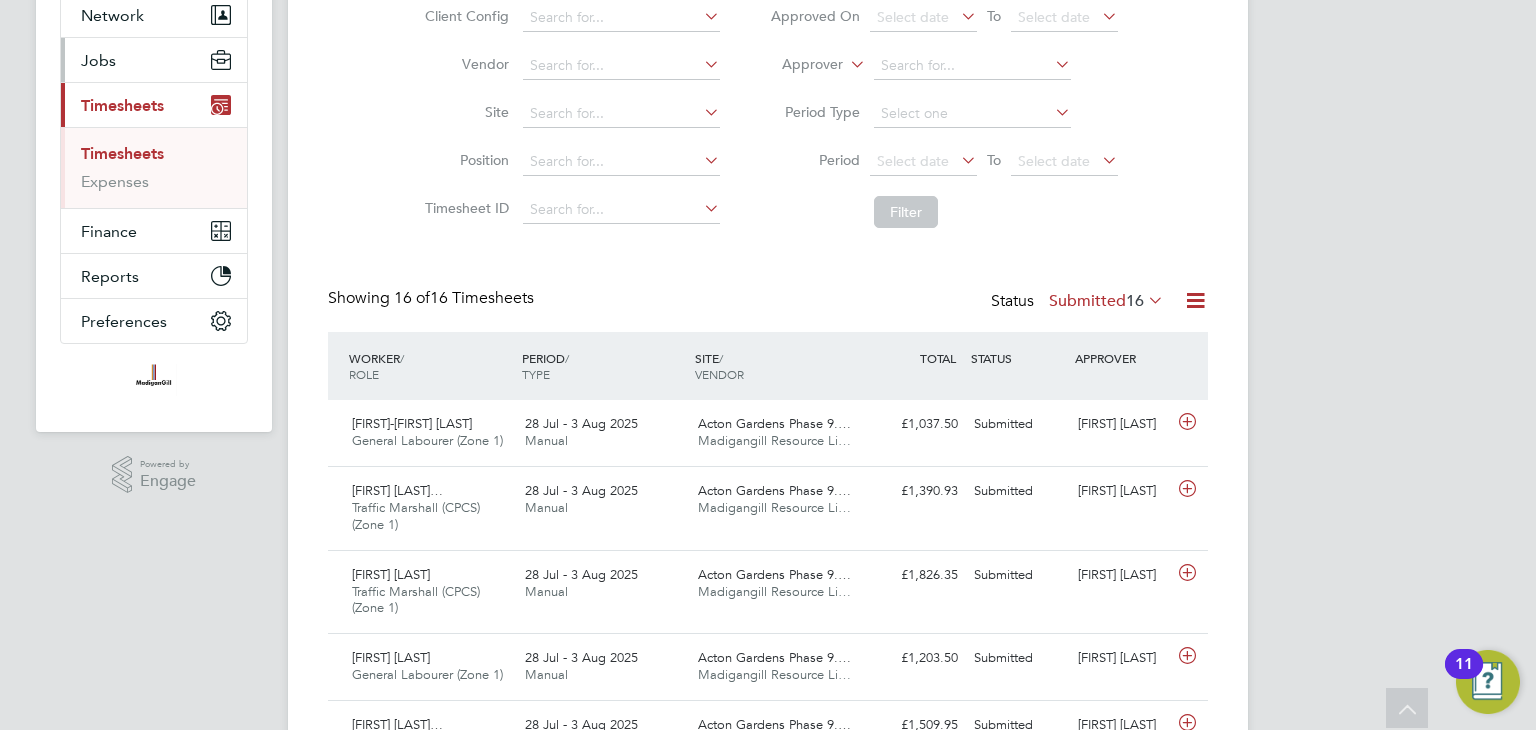 click on "Jobs" at bounding box center [98, 60] 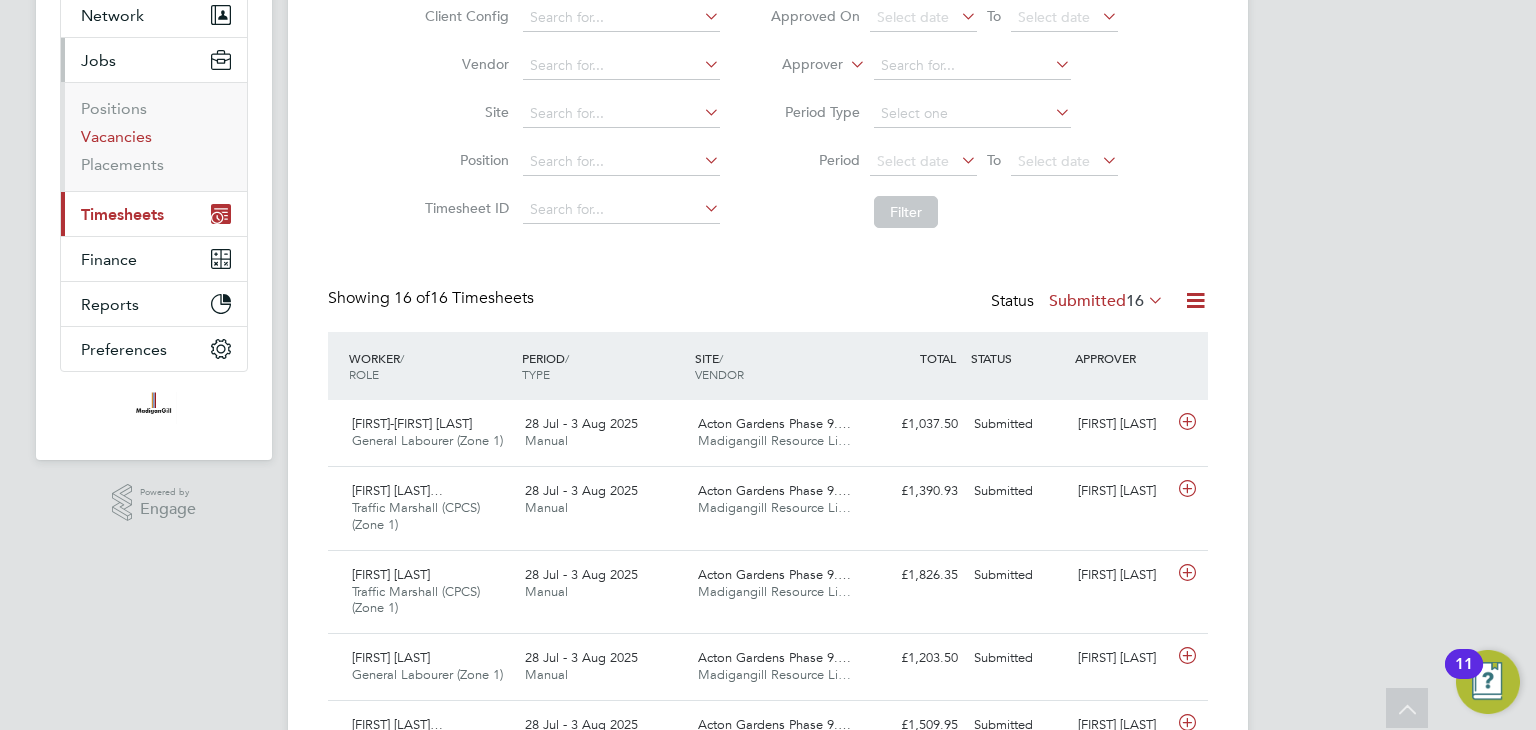 click on "Vacancies" at bounding box center (116, 136) 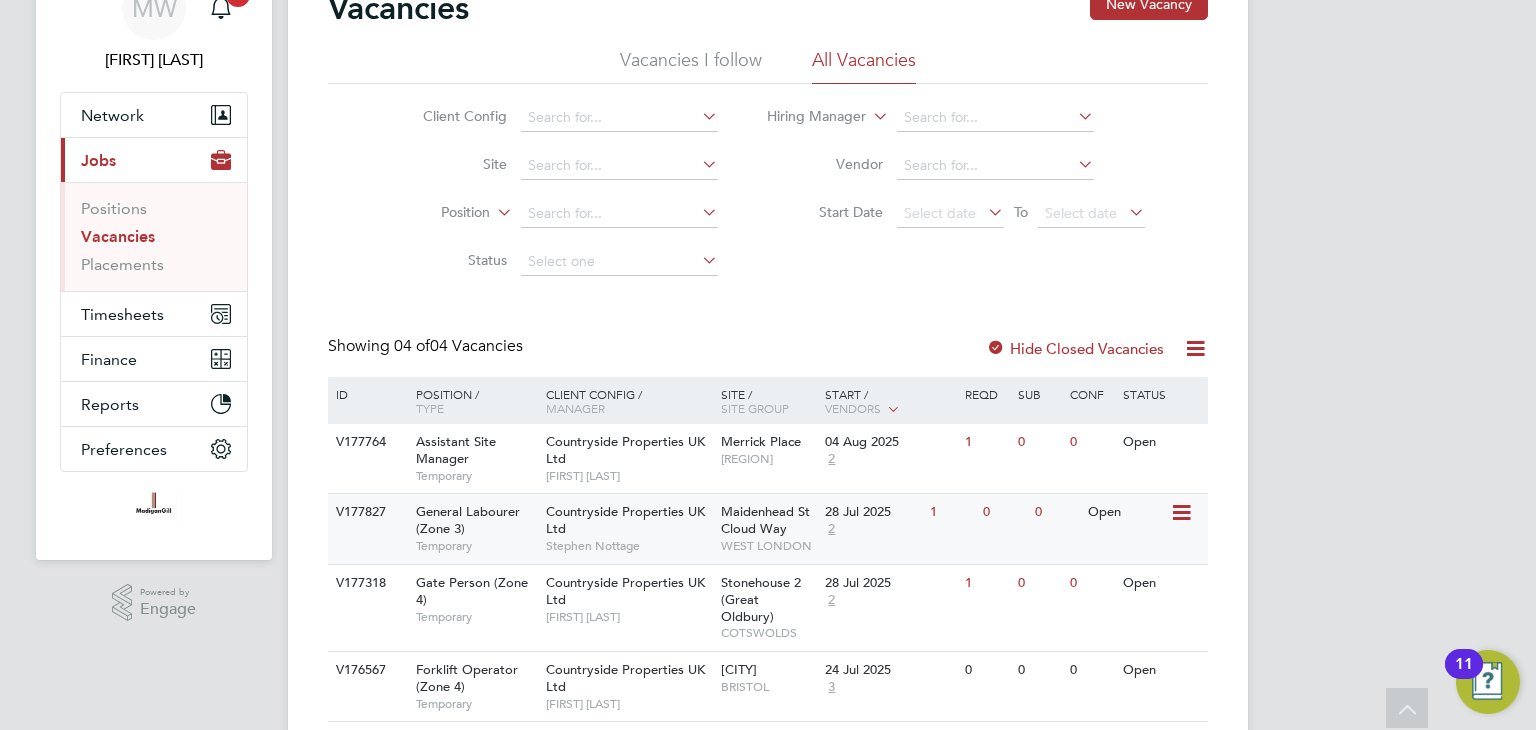 scroll, scrollTop: 147, scrollLeft: 0, axis: vertical 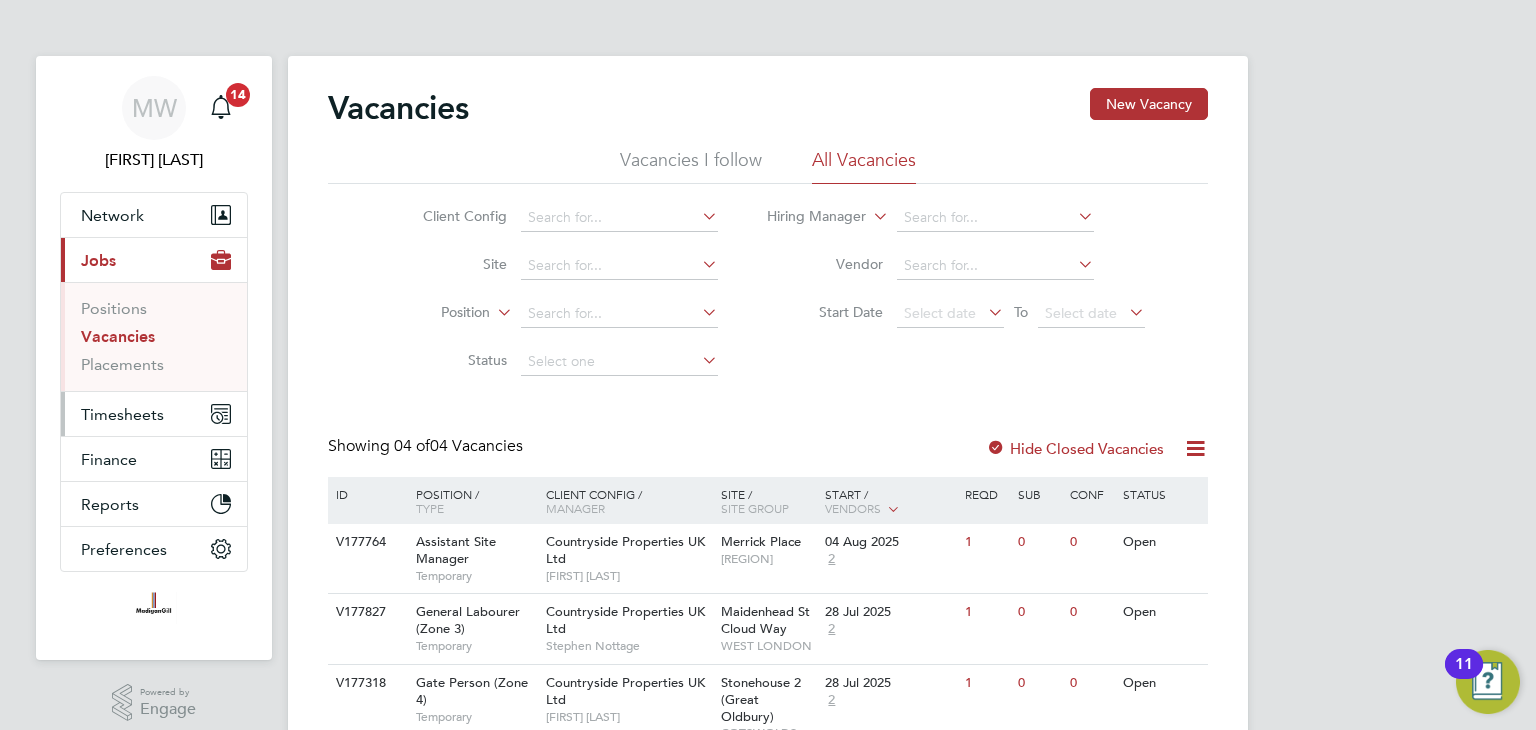 click on "Timesheets" at bounding box center [122, 414] 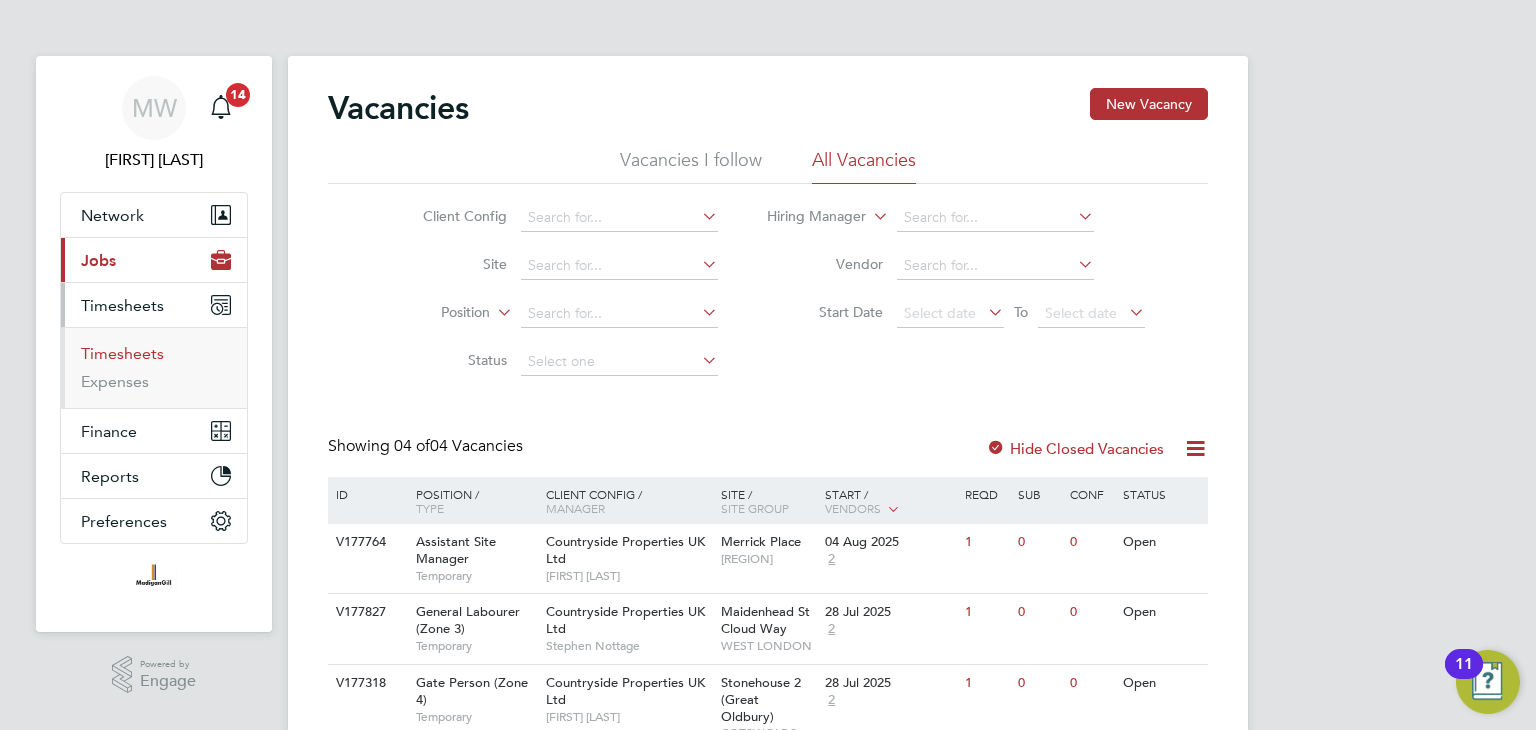 click on "Timesheets" at bounding box center [122, 353] 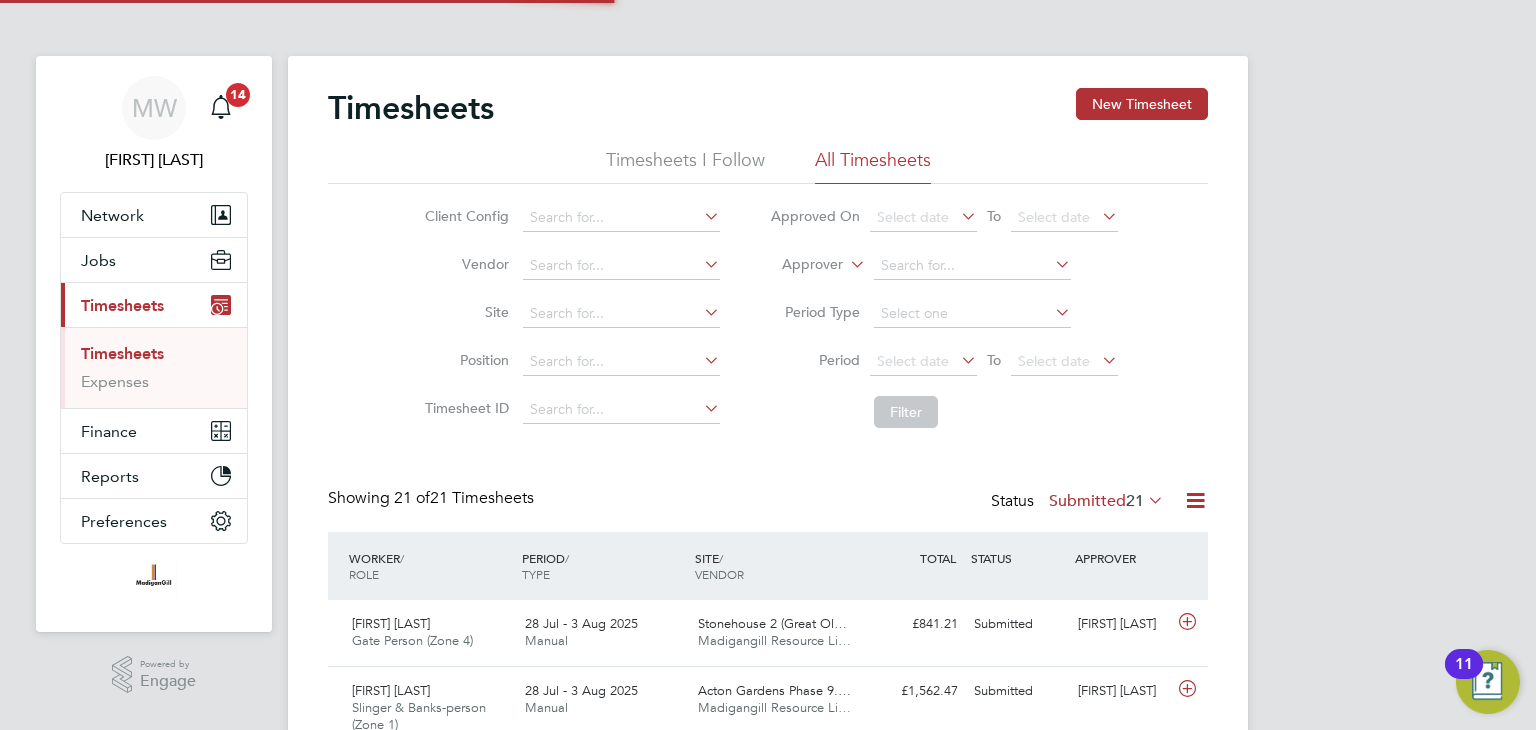 scroll, scrollTop: 9, scrollLeft: 10, axis: both 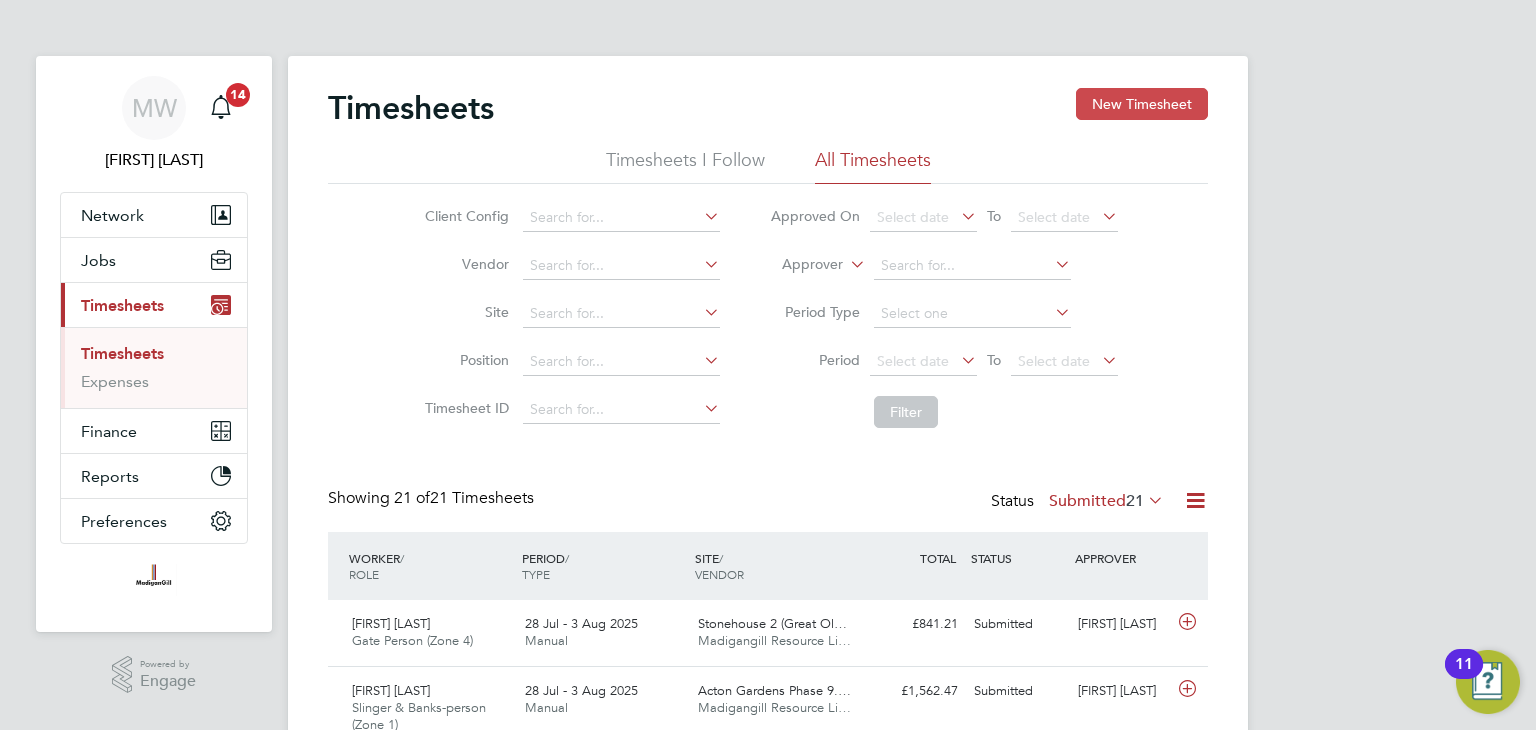 click on "New Timesheet" 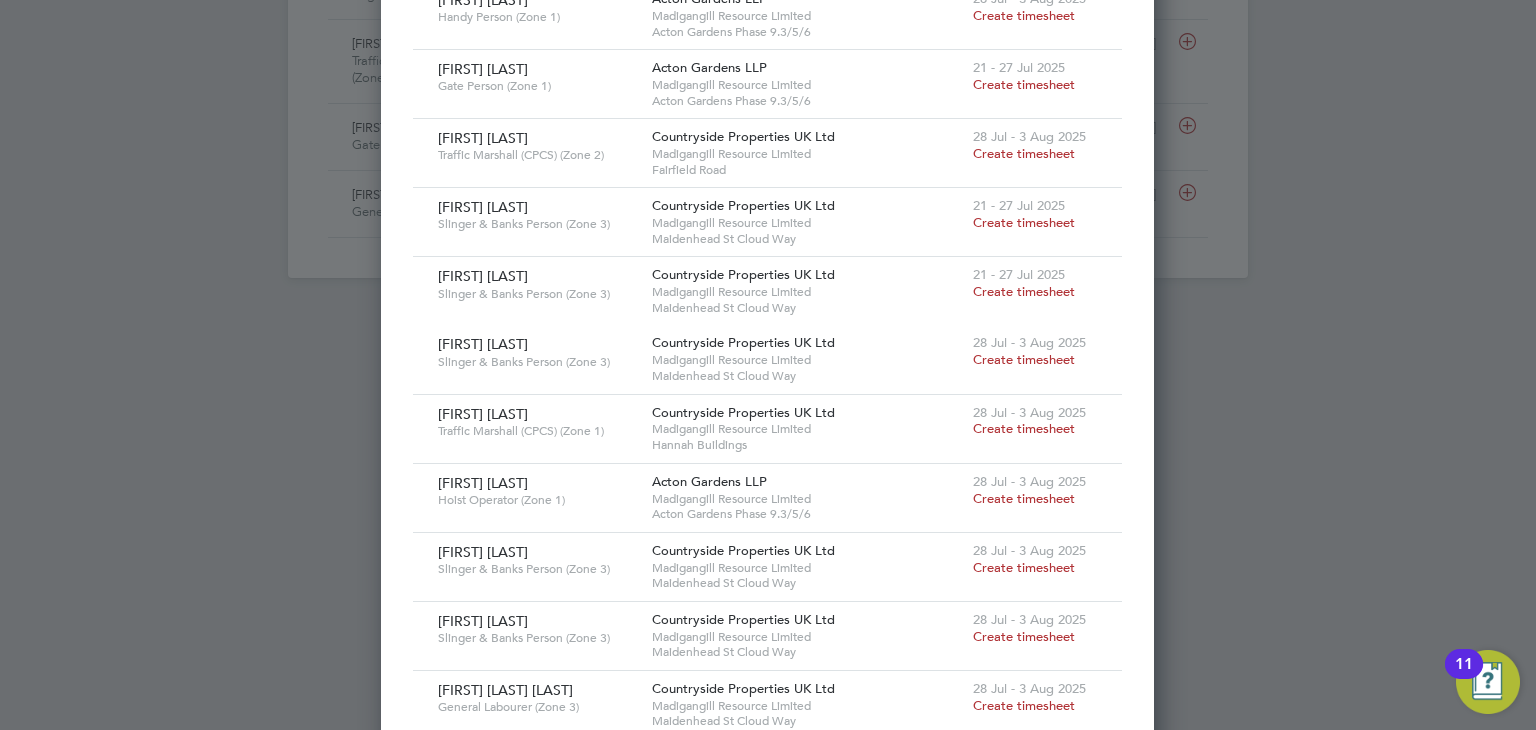 click on "Create timesheet" at bounding box center [1024, 498] 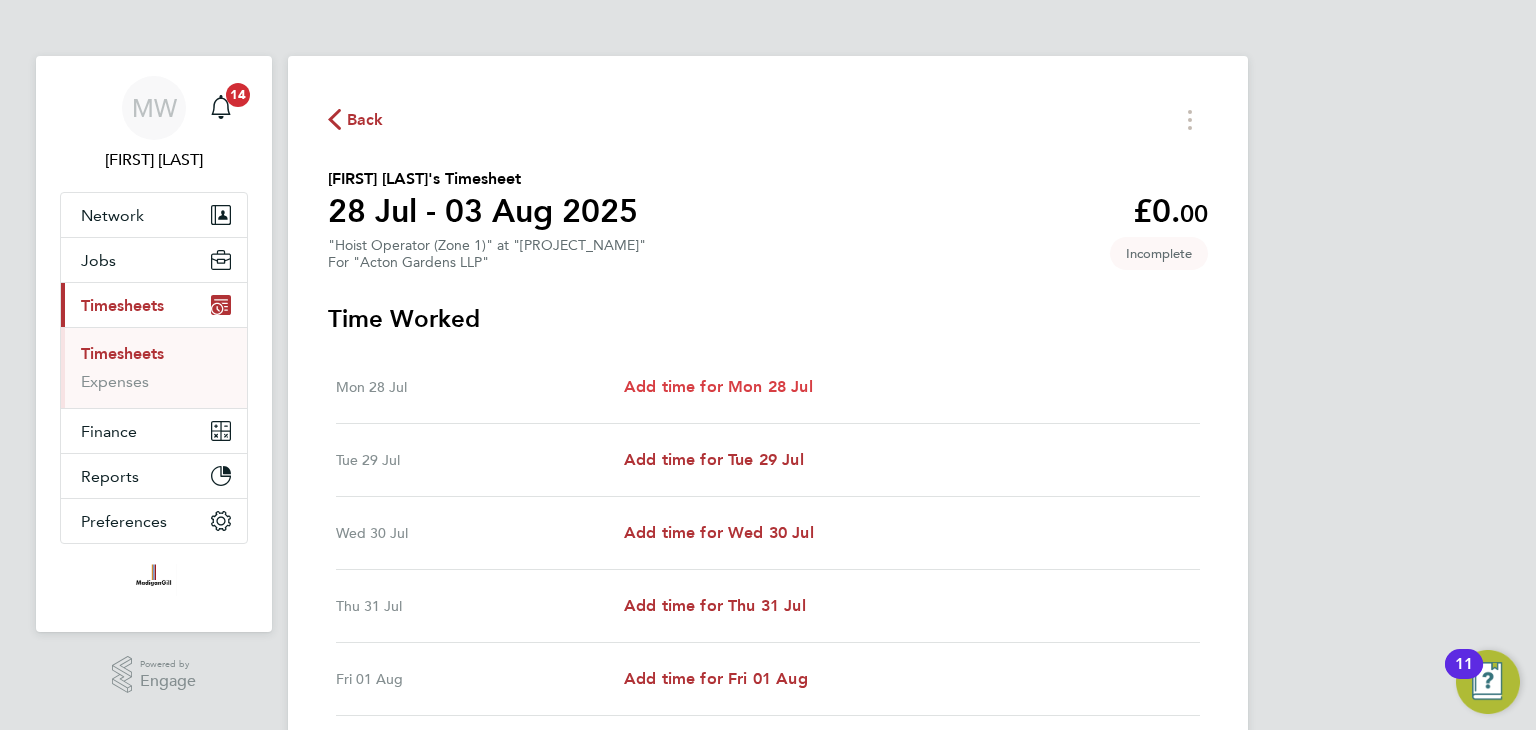 click on "Add time for Mon 28 Jul" at bounding box center [718, 386] 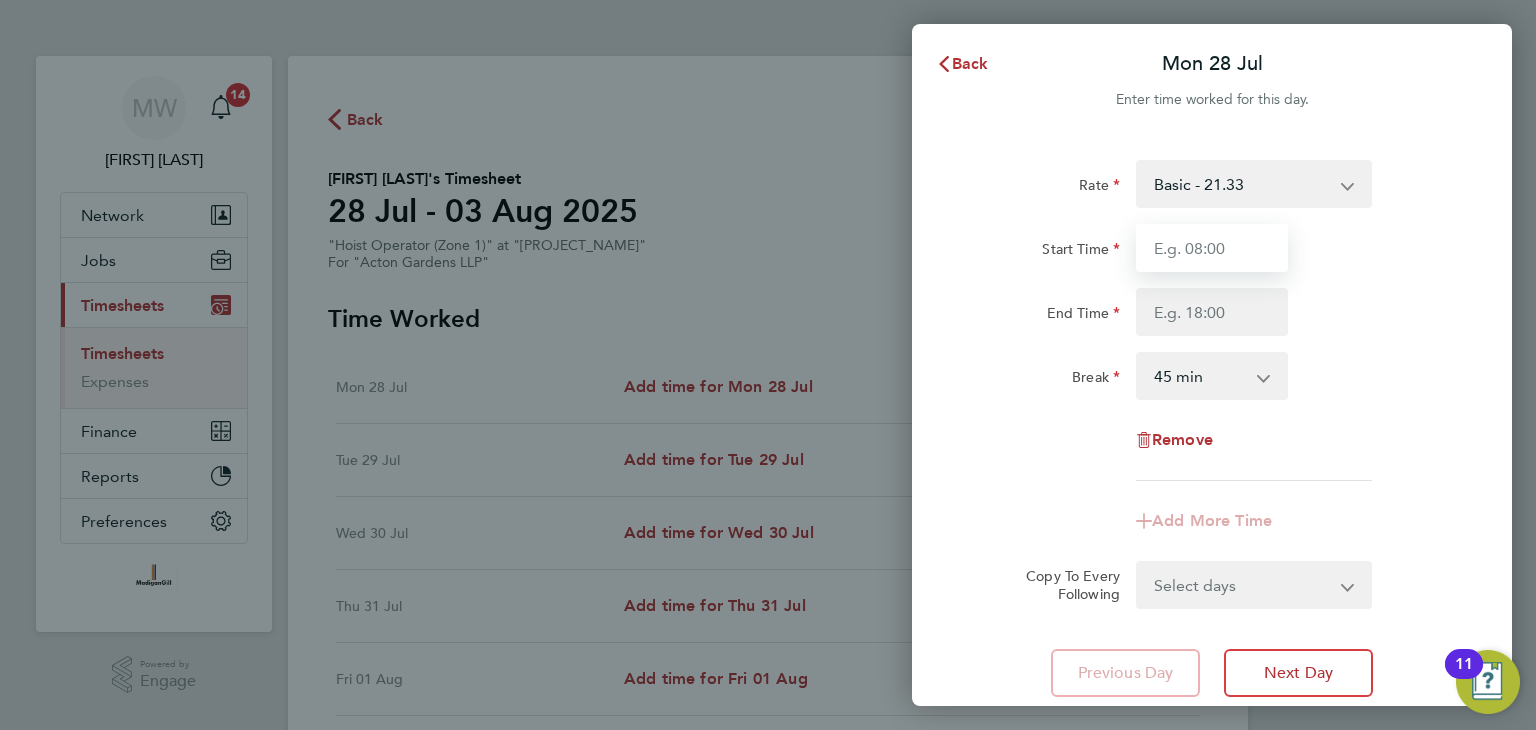 click on "Start Time" at bounding box center (1212, 248) 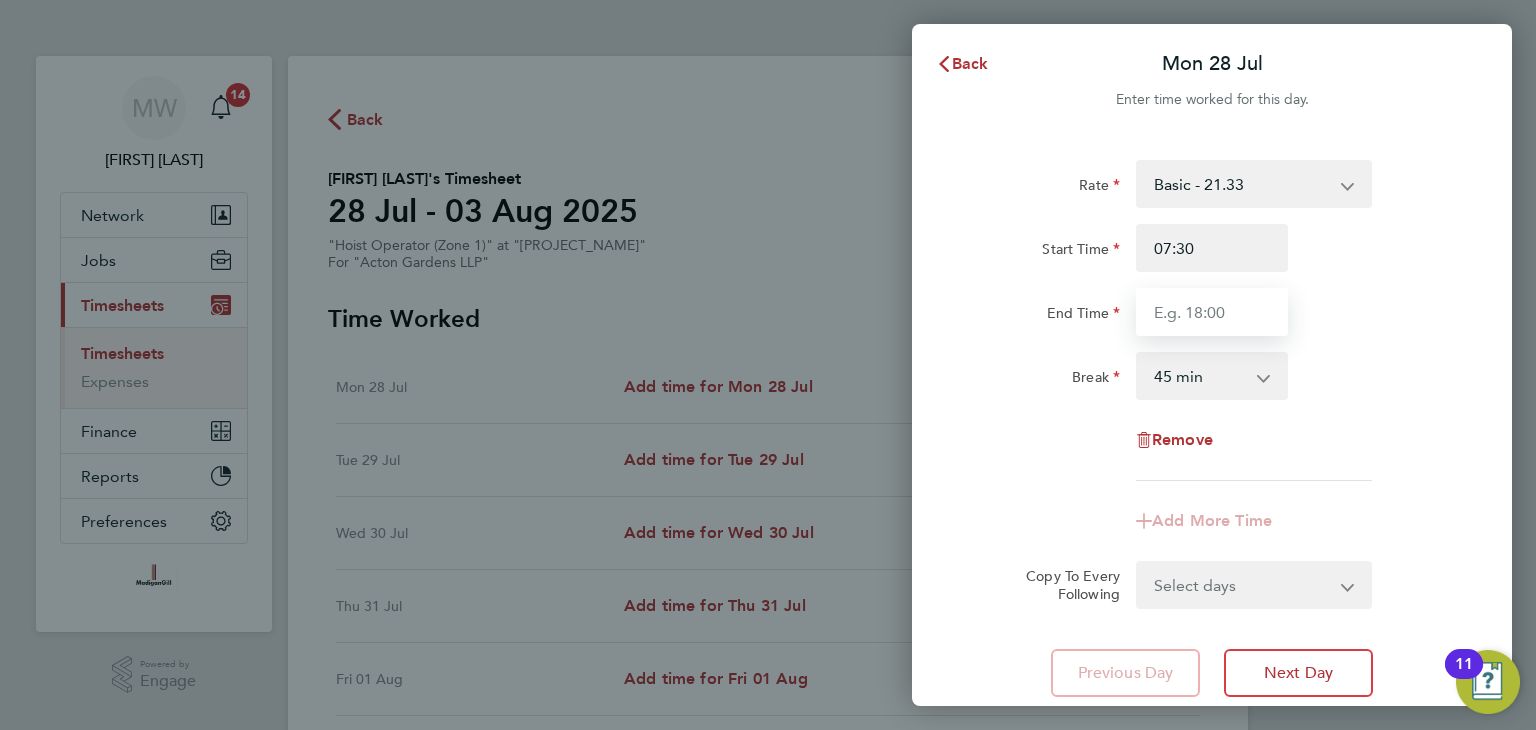 click on "End Time" at bounding box center (1212, 312) 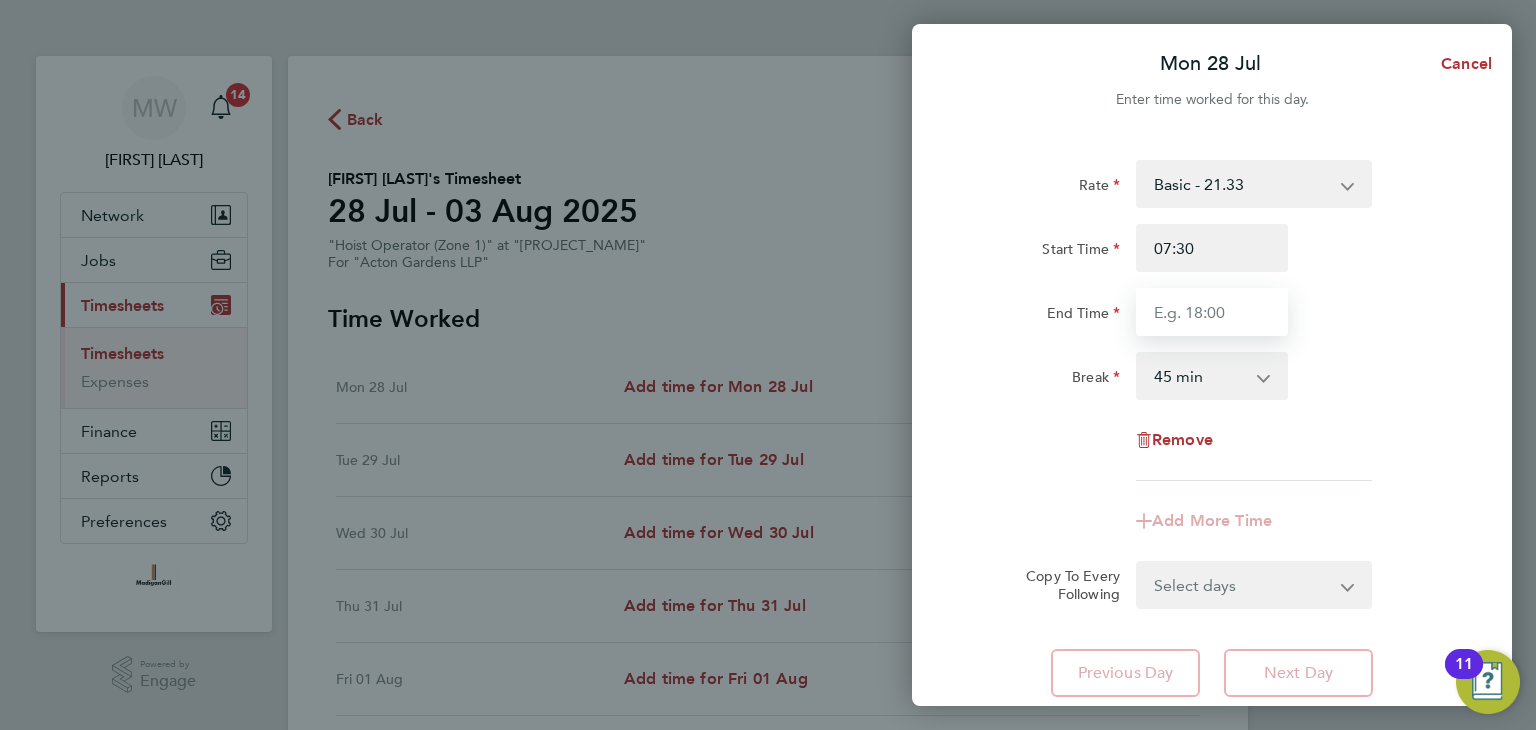 type on "17:00" 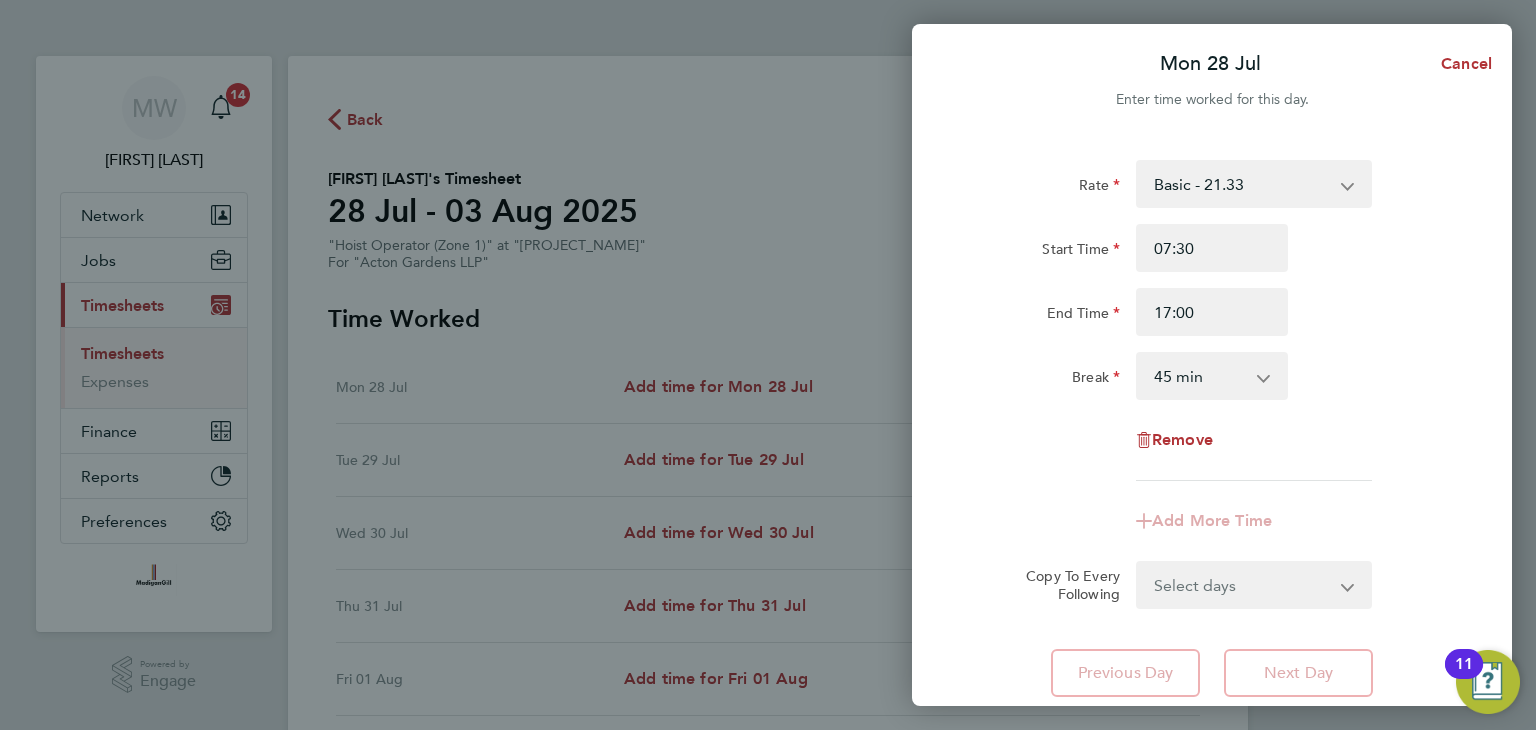 drag, startPoint x: 1236, startPoint y: 368, endPoint x: 1228, endPoint y: 378, distance: 12.806249 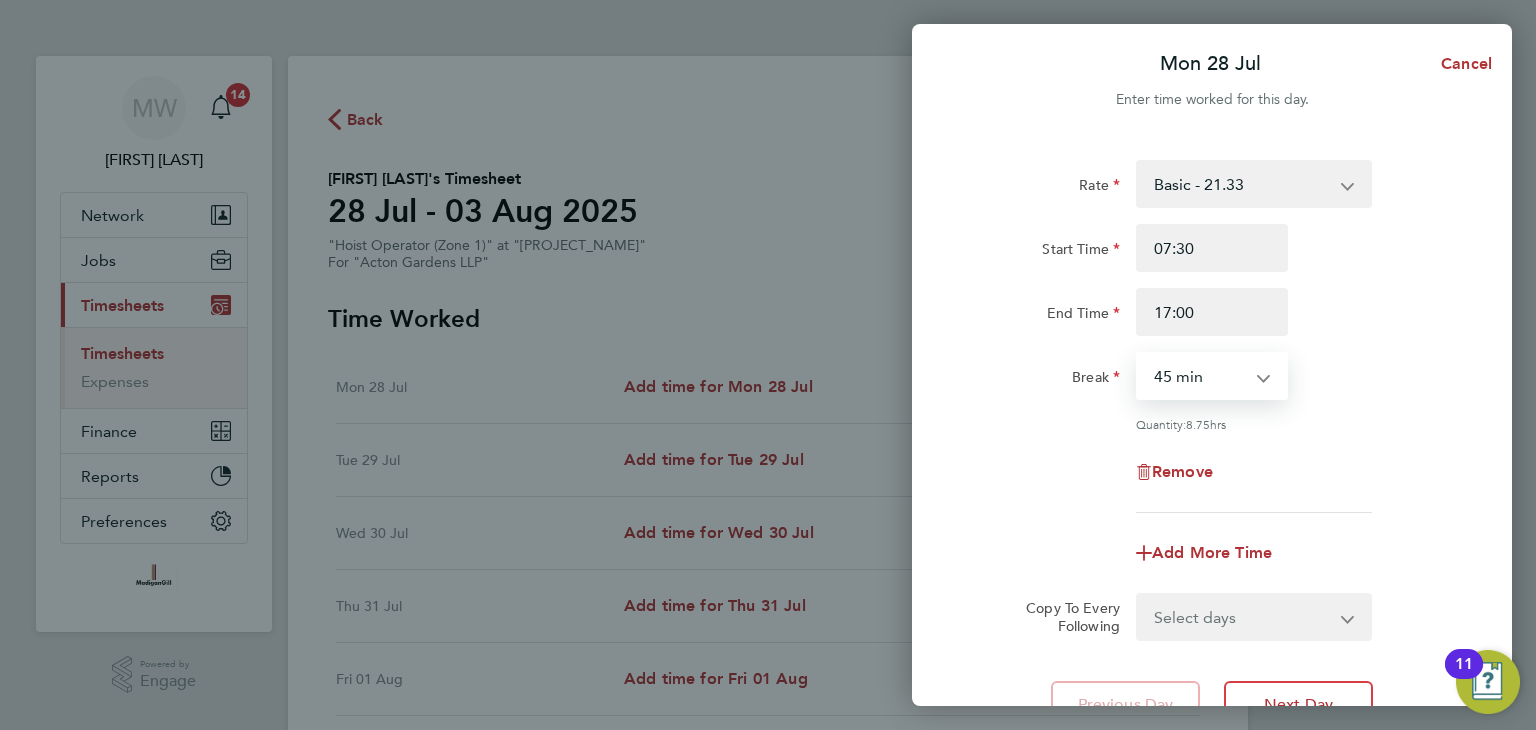 select on "30" 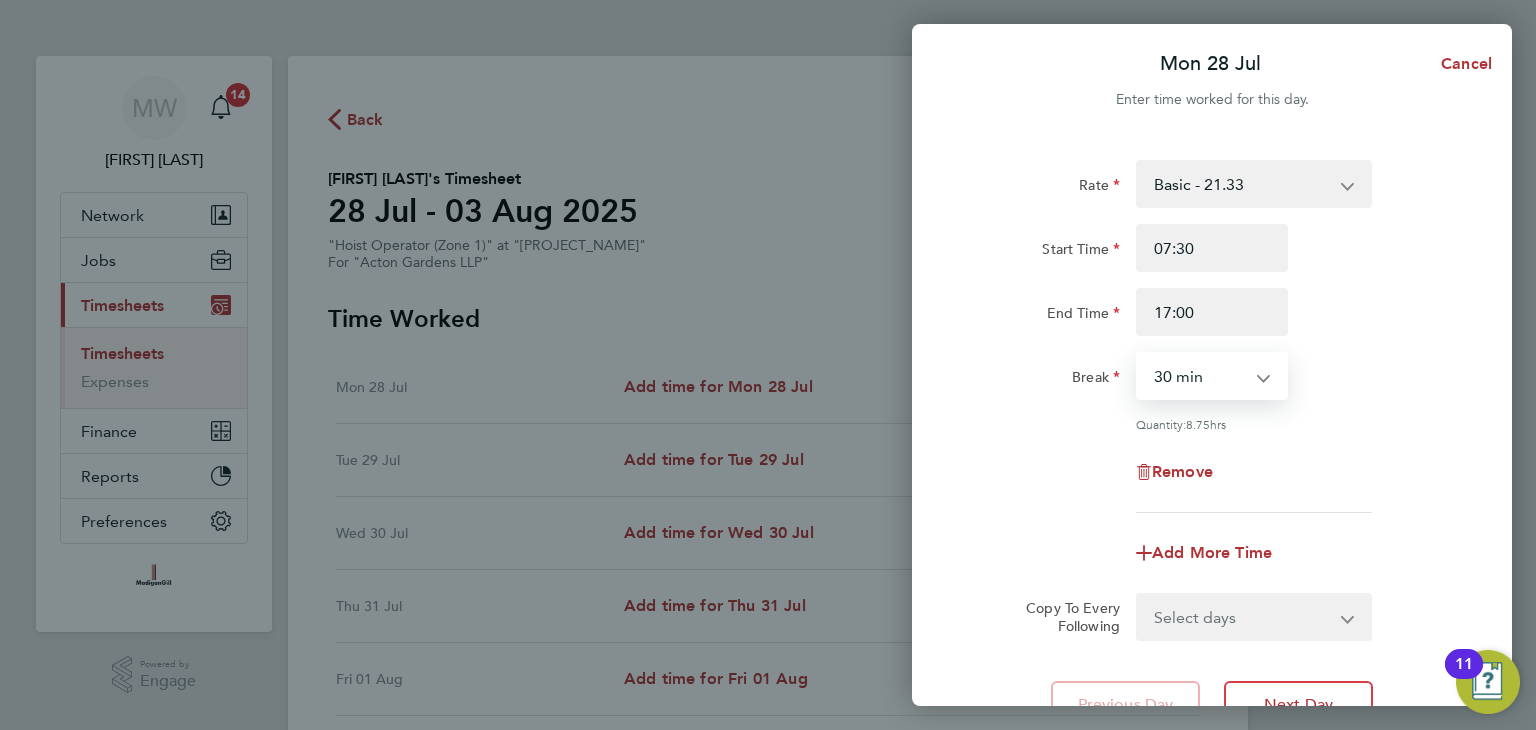 click on "0 min   15 min   30 min   45 min   60 min   75 min   90 min" at bounding box center [1200, 376] 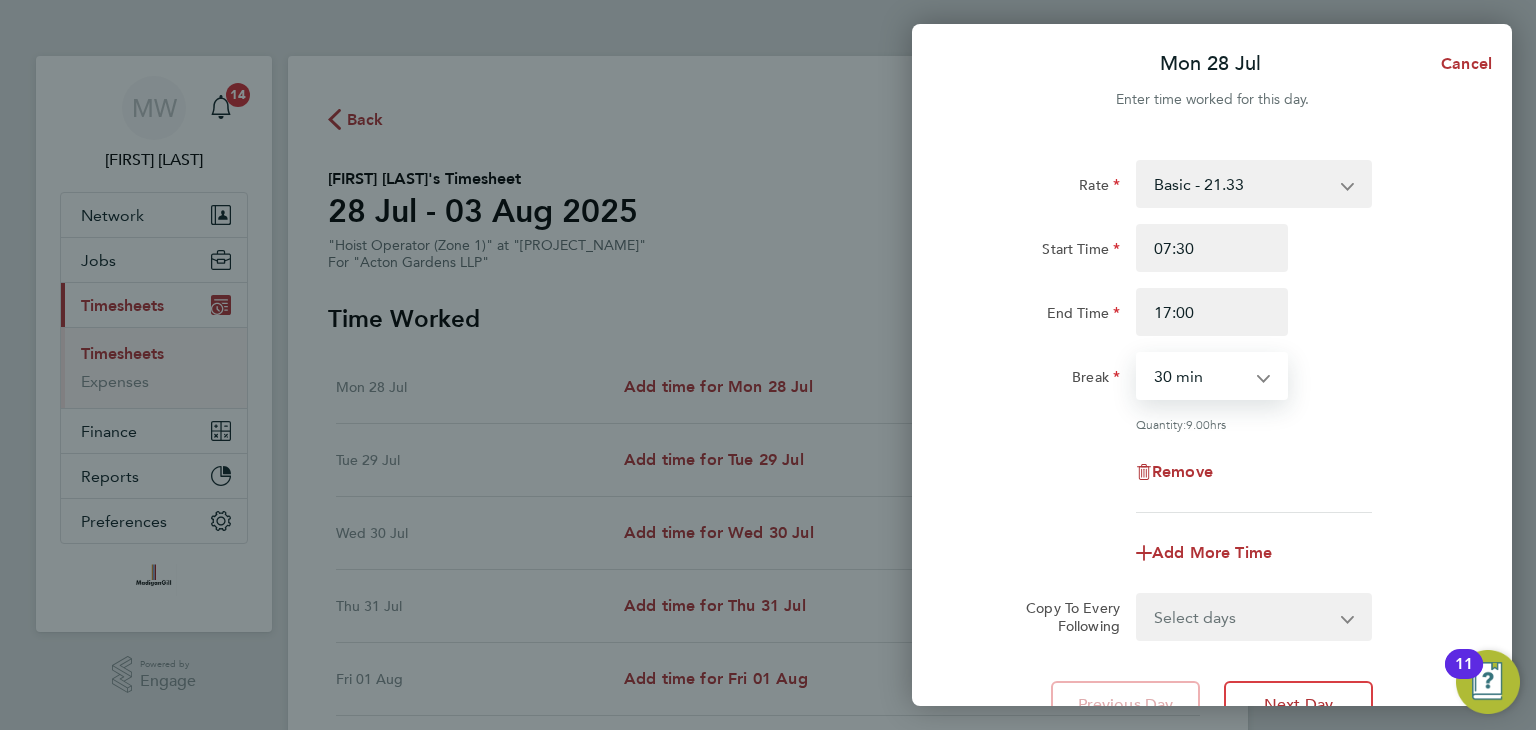 click on "Break  0 min   15 min   30 min   45 min   60 min   75 min   90 min" 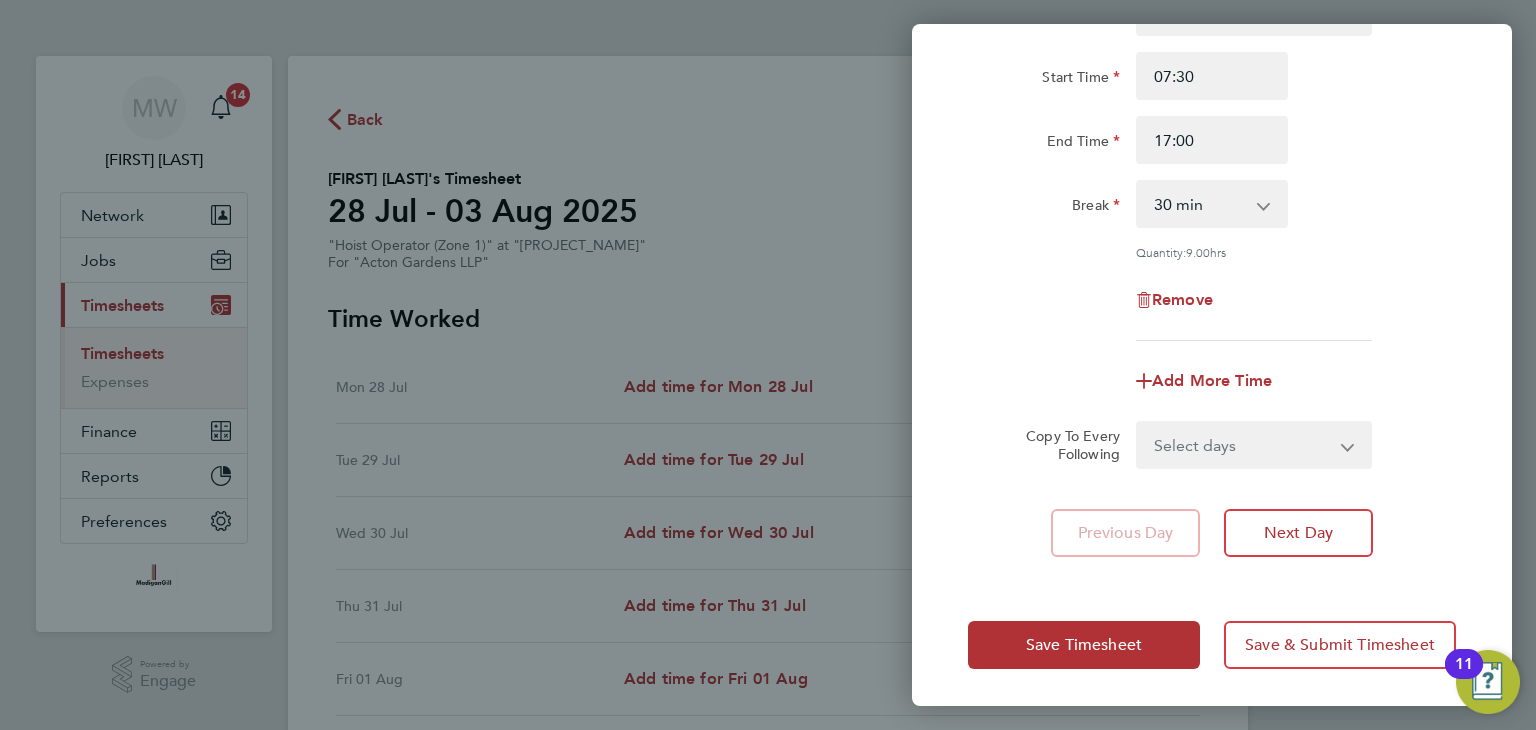 click on "Select days   Day   Weekday (Mon-Fri)   Weekend (Sat-Sun)   Tuesday   Wednesday   Thursday   Friday   Saturday   Sunday" at bounding box center (1243, 445) 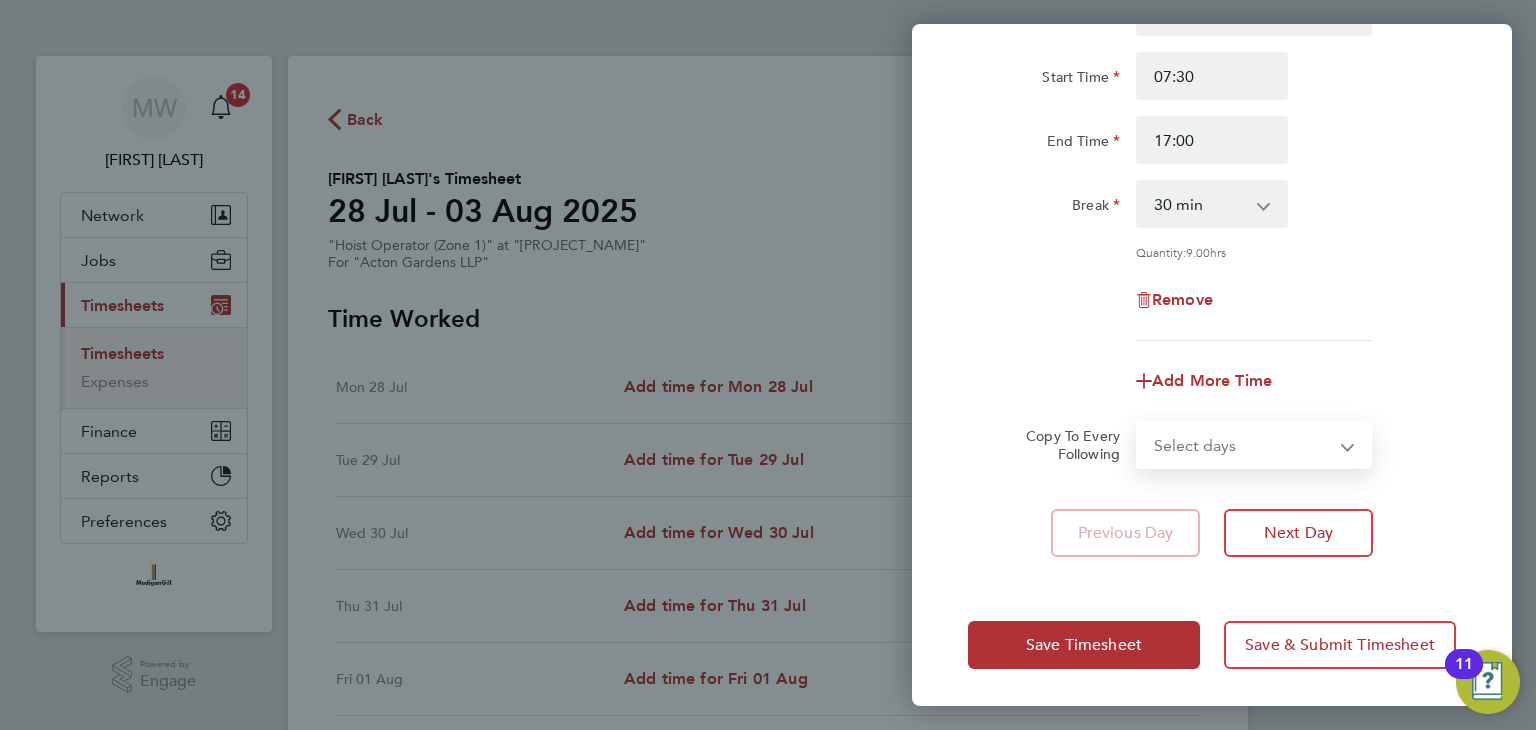 select on "WEEKDAY" 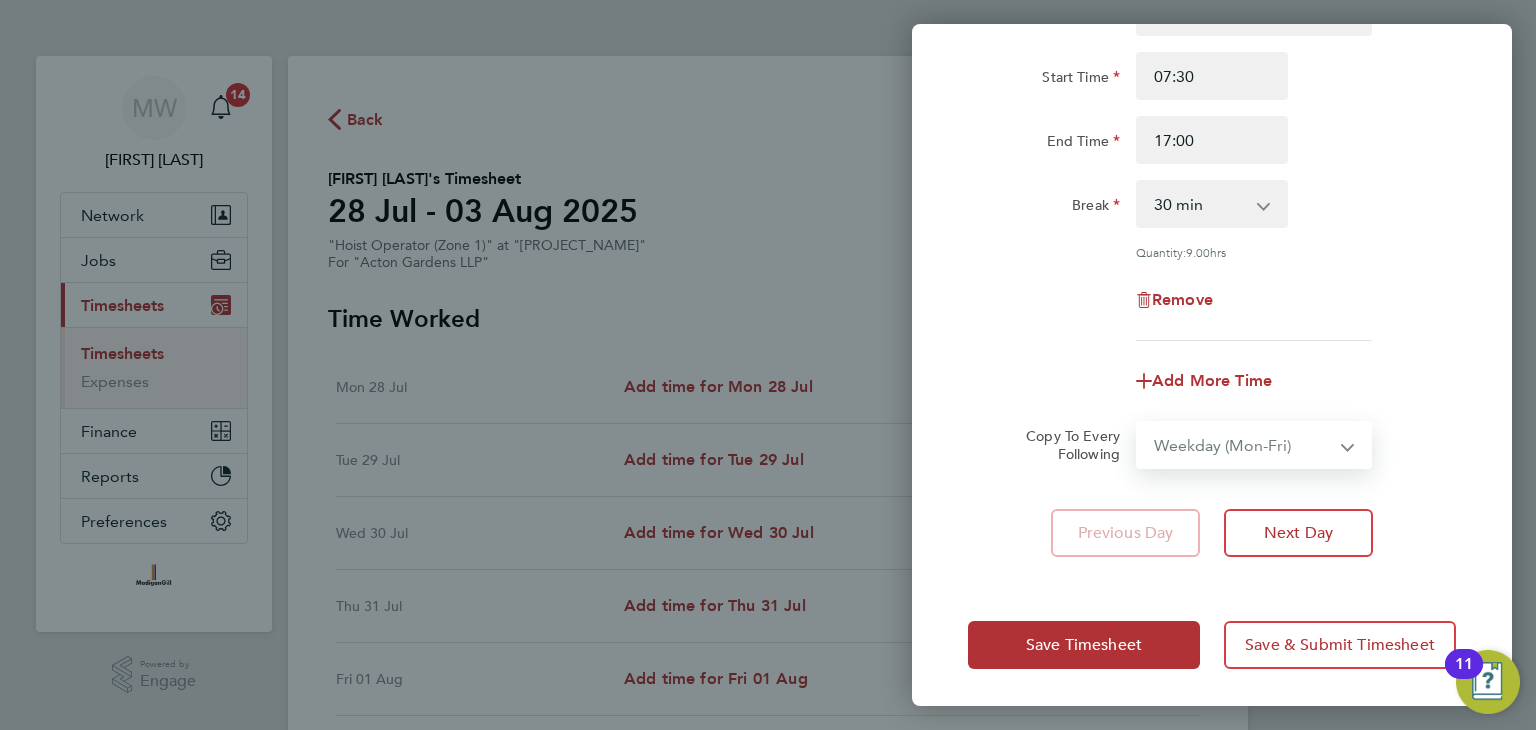 click on "Select days   Day   Weekday (Mon-Fri)   Weekend (Sat-Sun)   Tuesday   Wednesday   Thursday   Friday   Saturday   Sunday" at bounding box center (1243, 445) 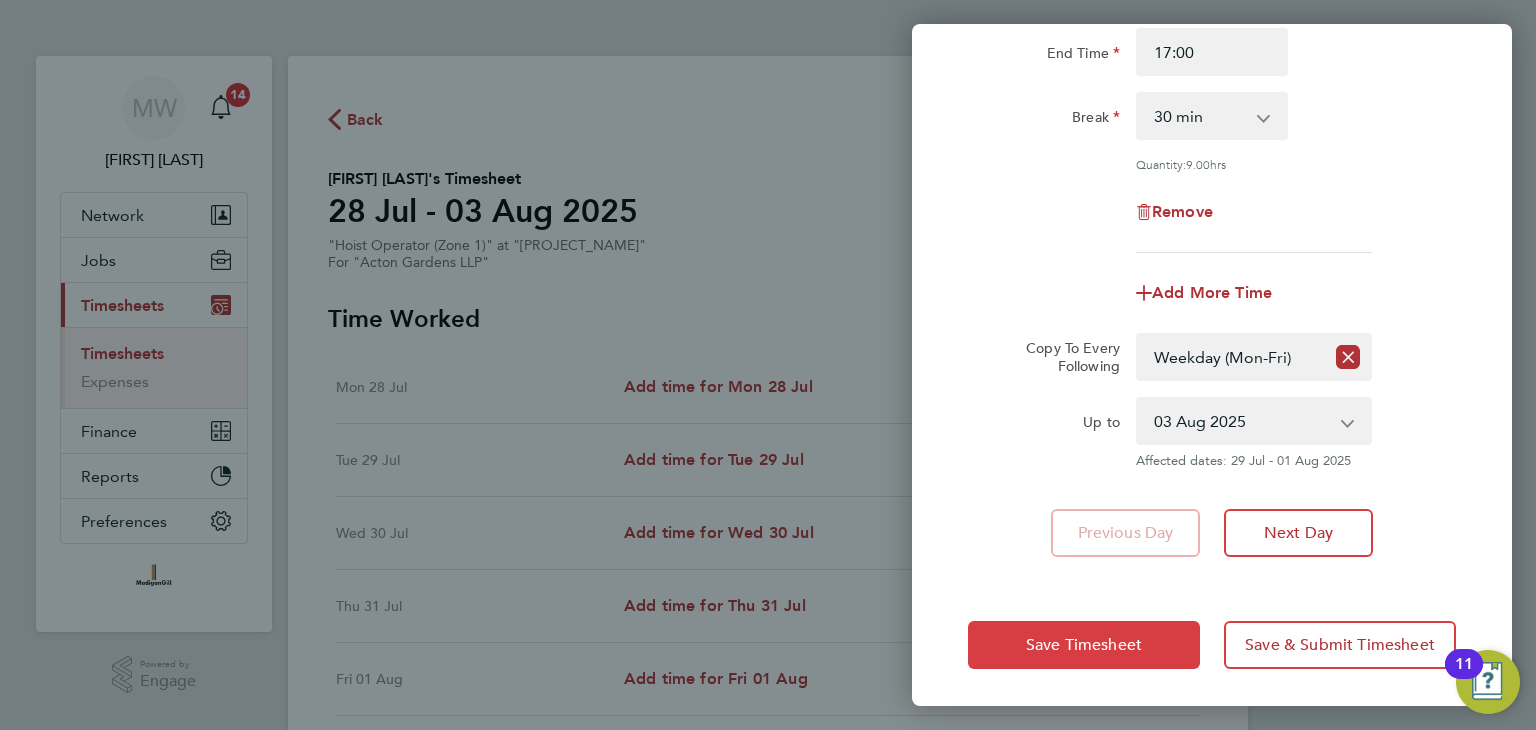 click on "Save Timesheet" 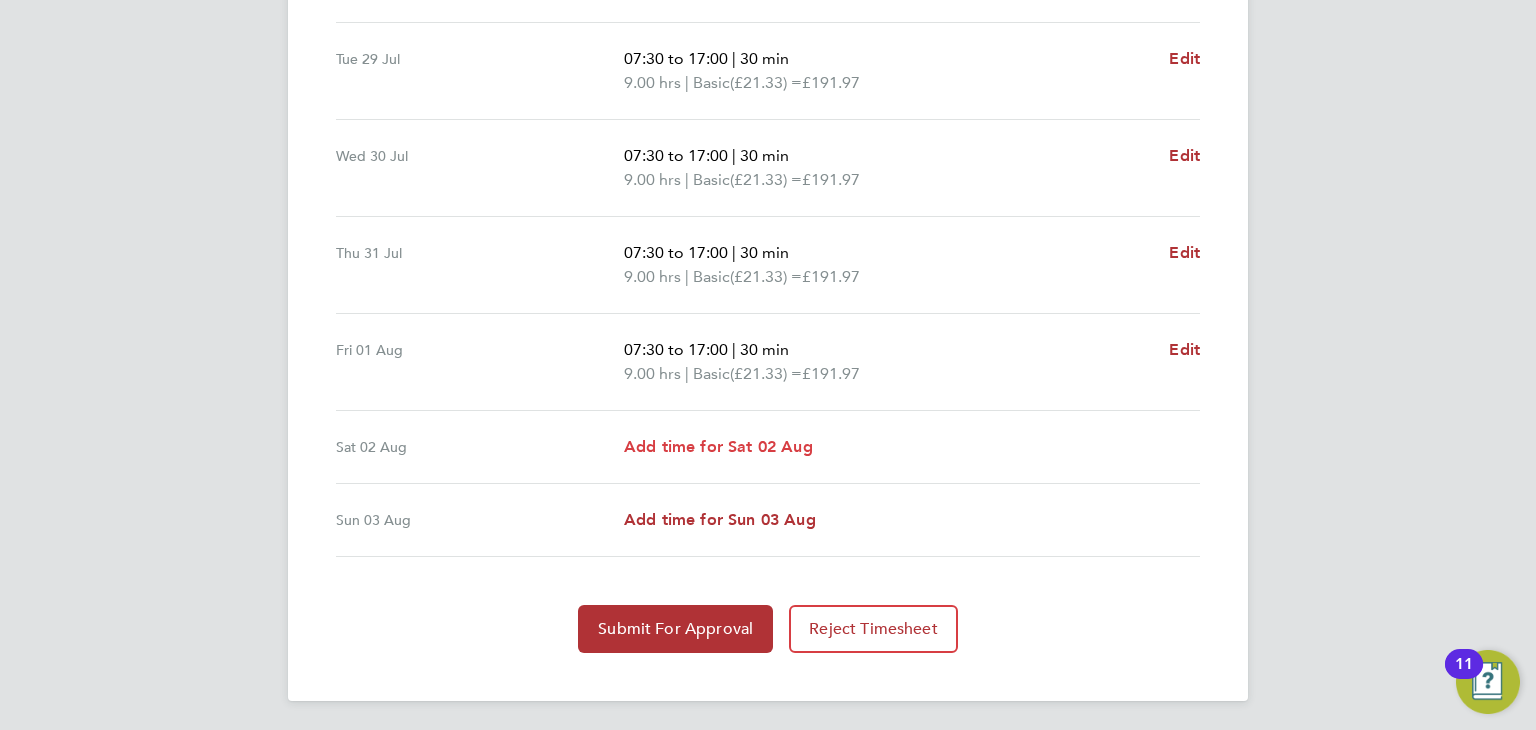 click on "Add time for Sat 02 Aug" at bounding box center [718, 446] 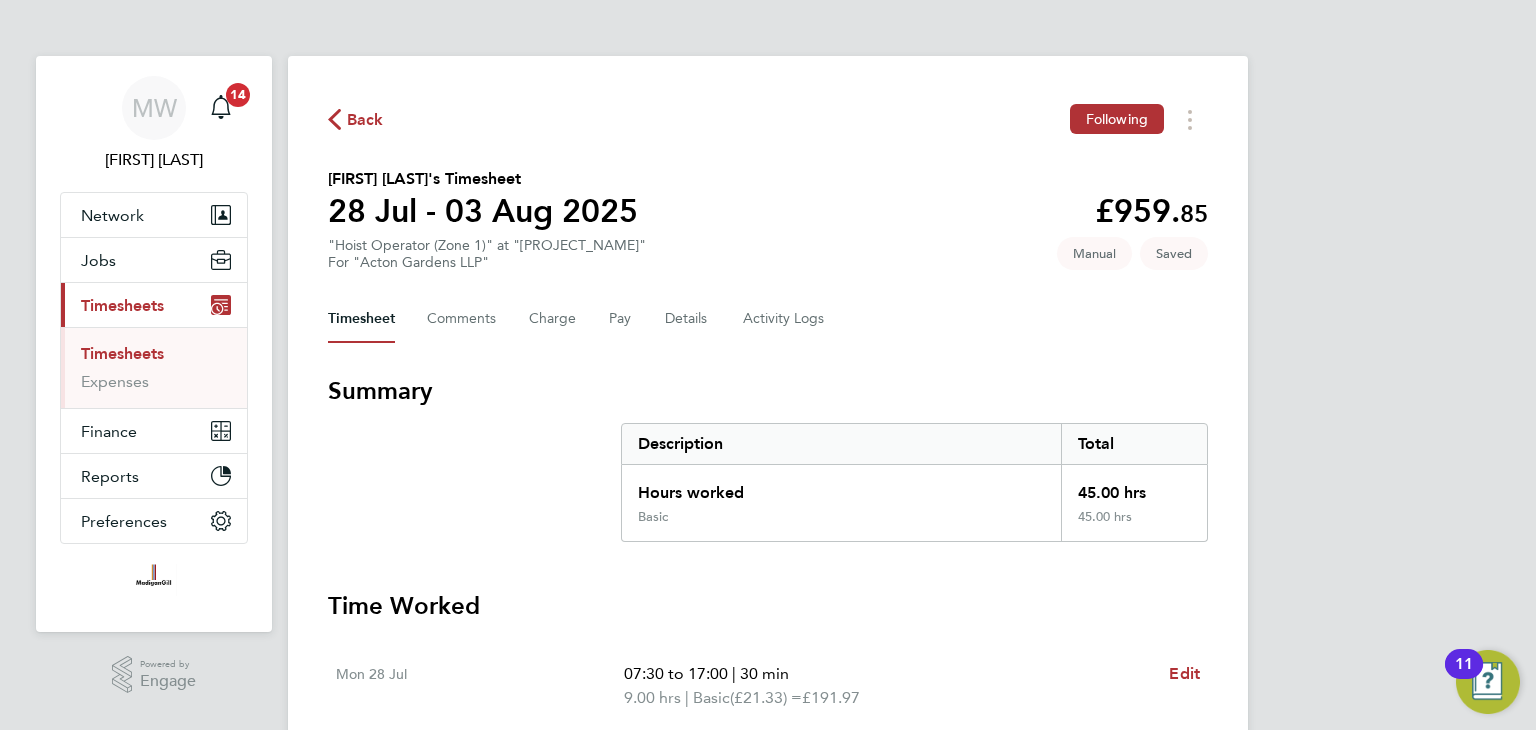 select on "45" 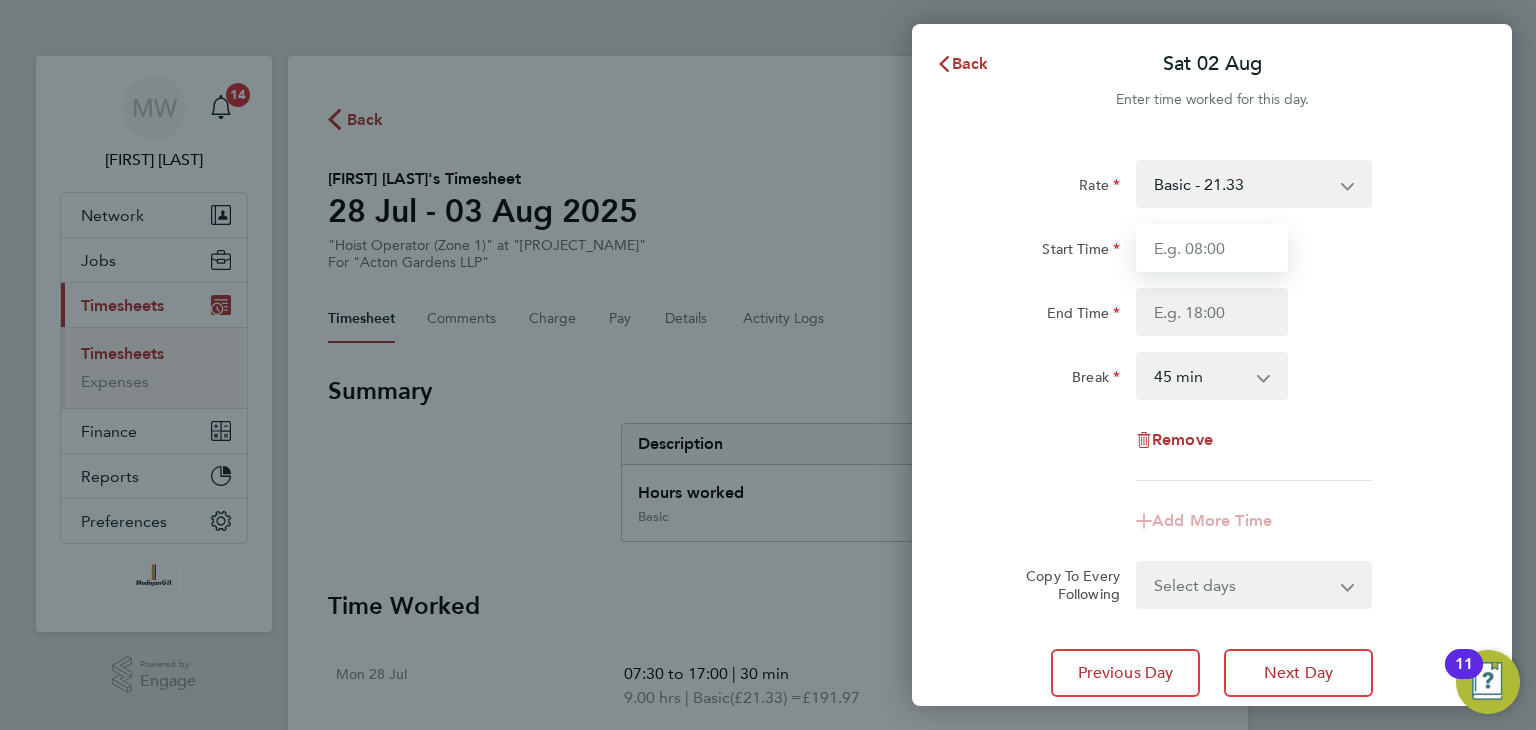 click on "Start Time" at bounding box center (1212, 248) 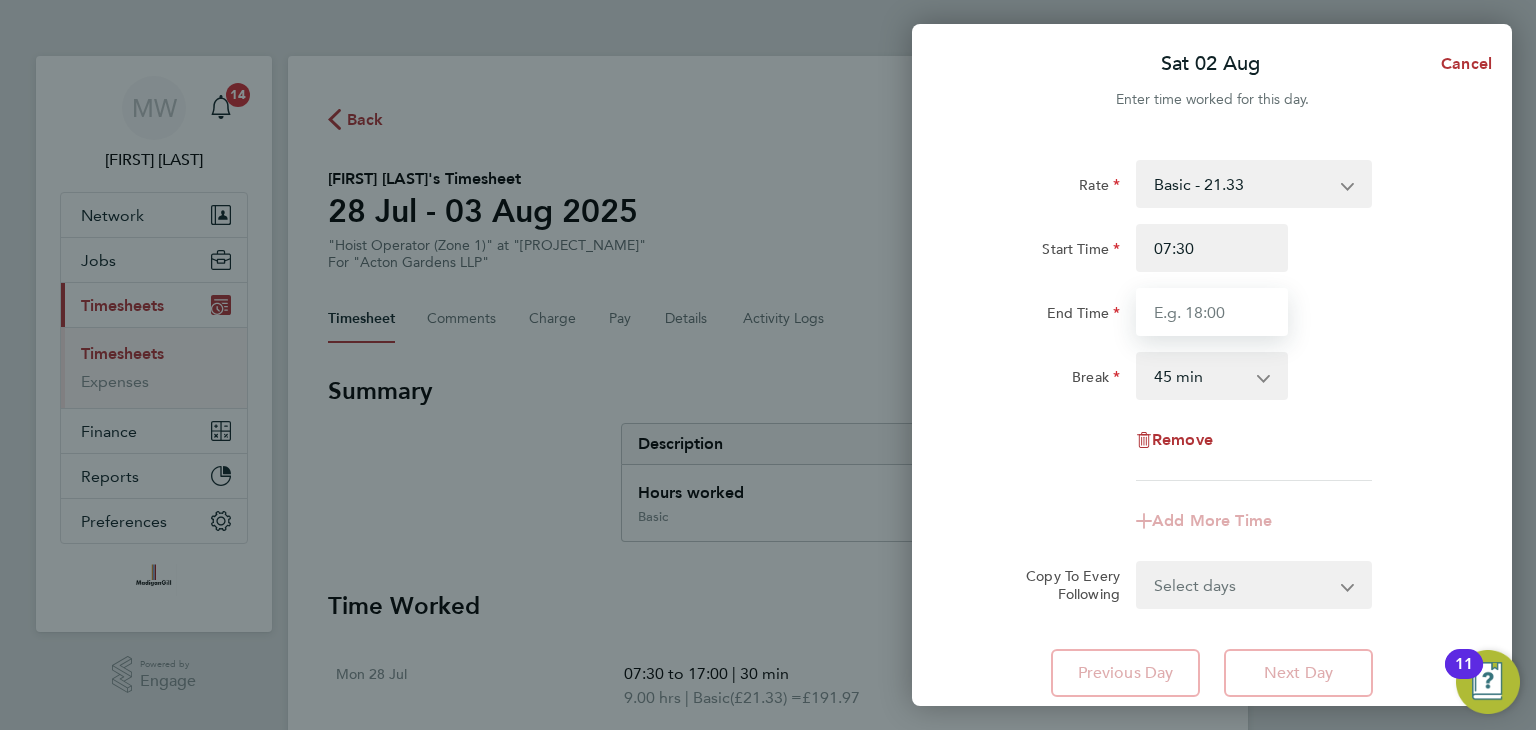 drag, startPoint x: 1232, startPoint y: 313, endPoint x: 1231, endPoint y: 325, distance: 12.0415945 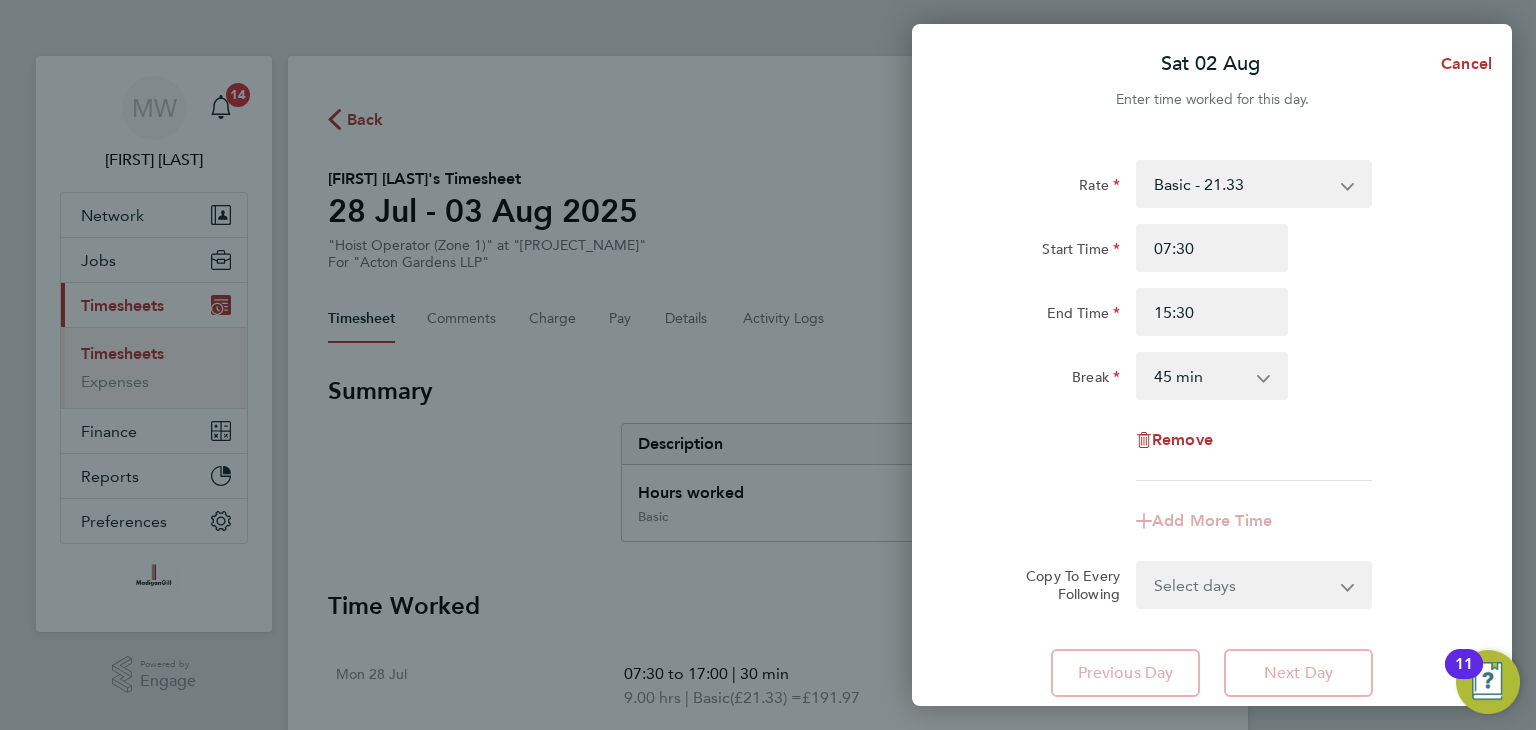 click on "0 min   15 min   30 min   45 min   60 min   75 min   90 min" at bounding box center (1200, 376) 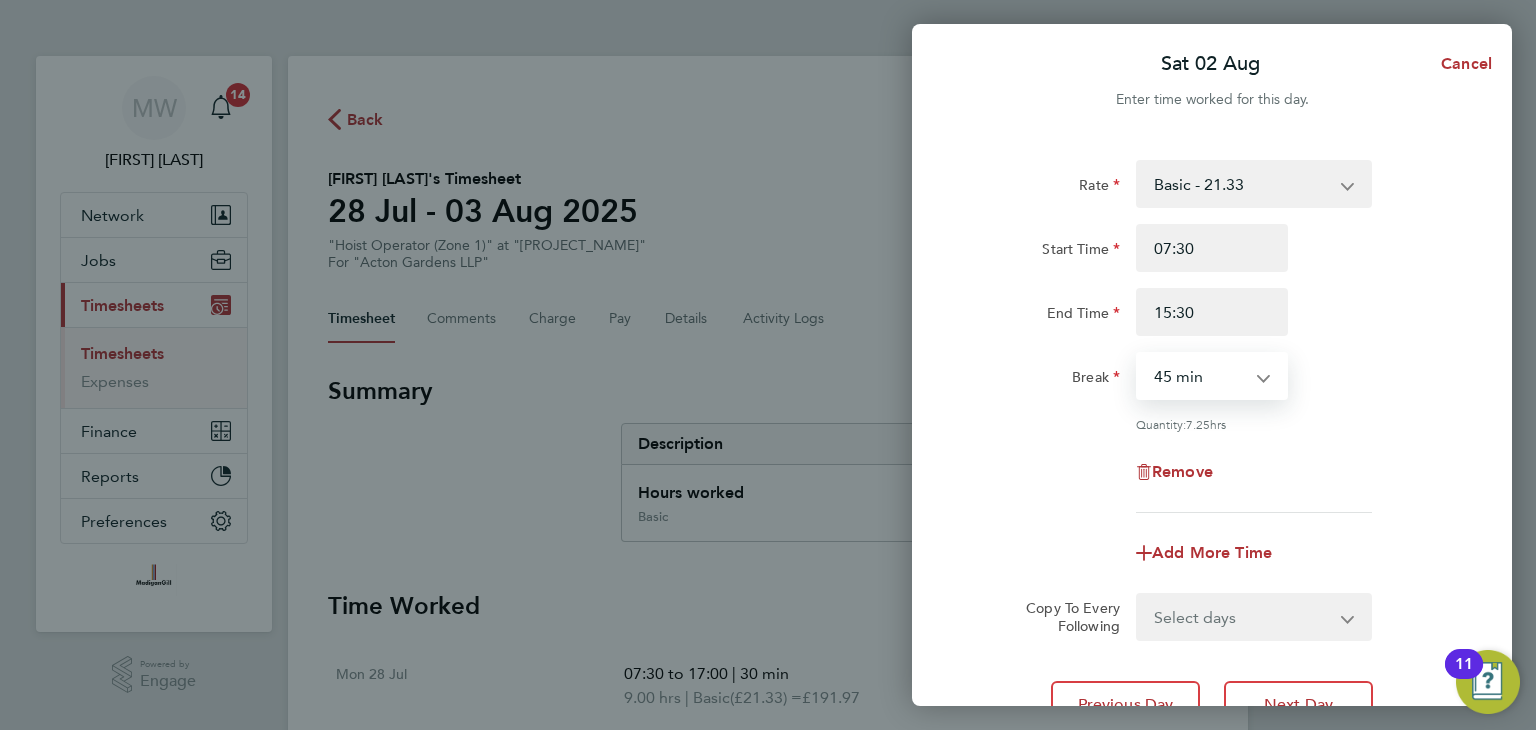 select on "30" 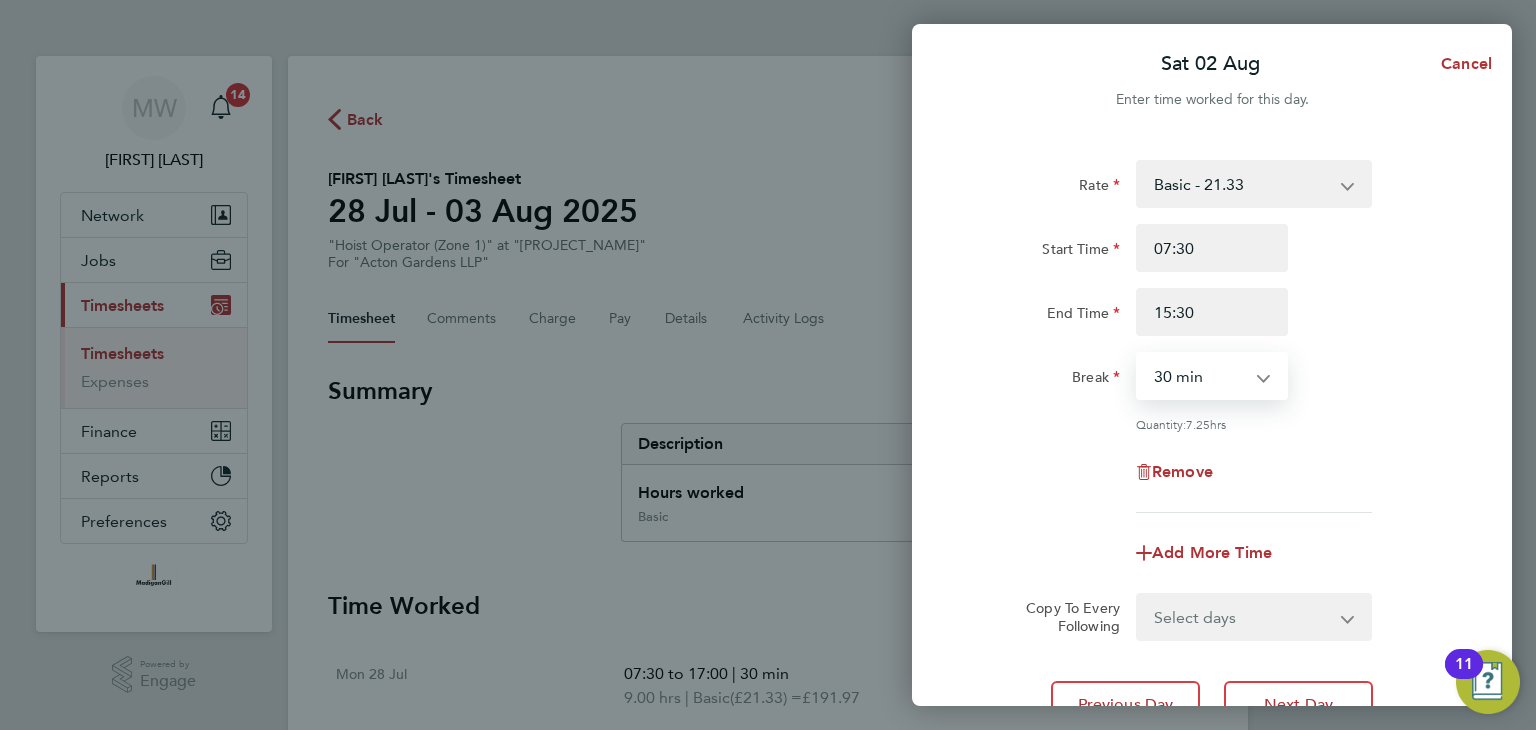 click on "0 min   15 min   30 min   45 min   60 min   75 min   90 min" at bounding box center (1200, 376) 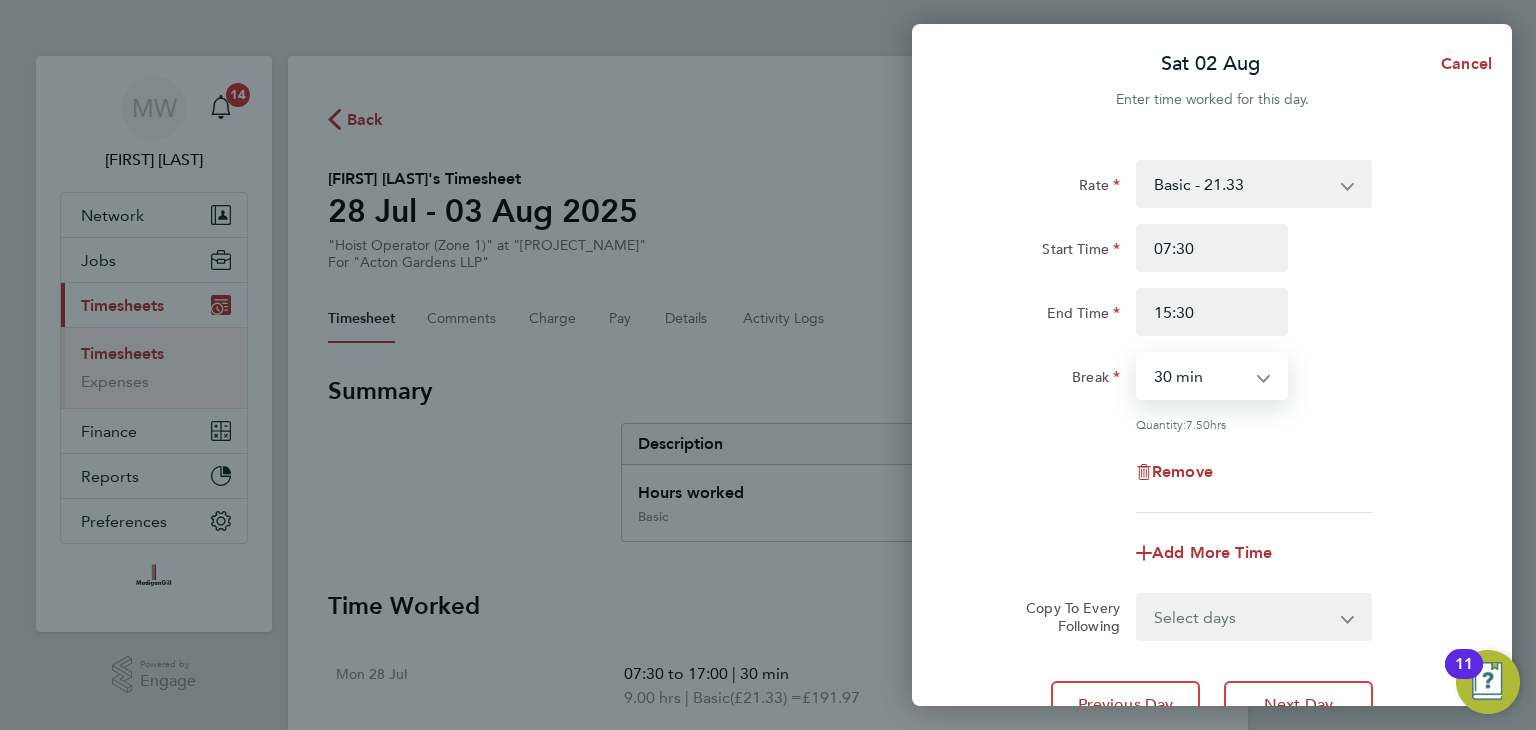 click on "Quantity:  7.50  hrs" 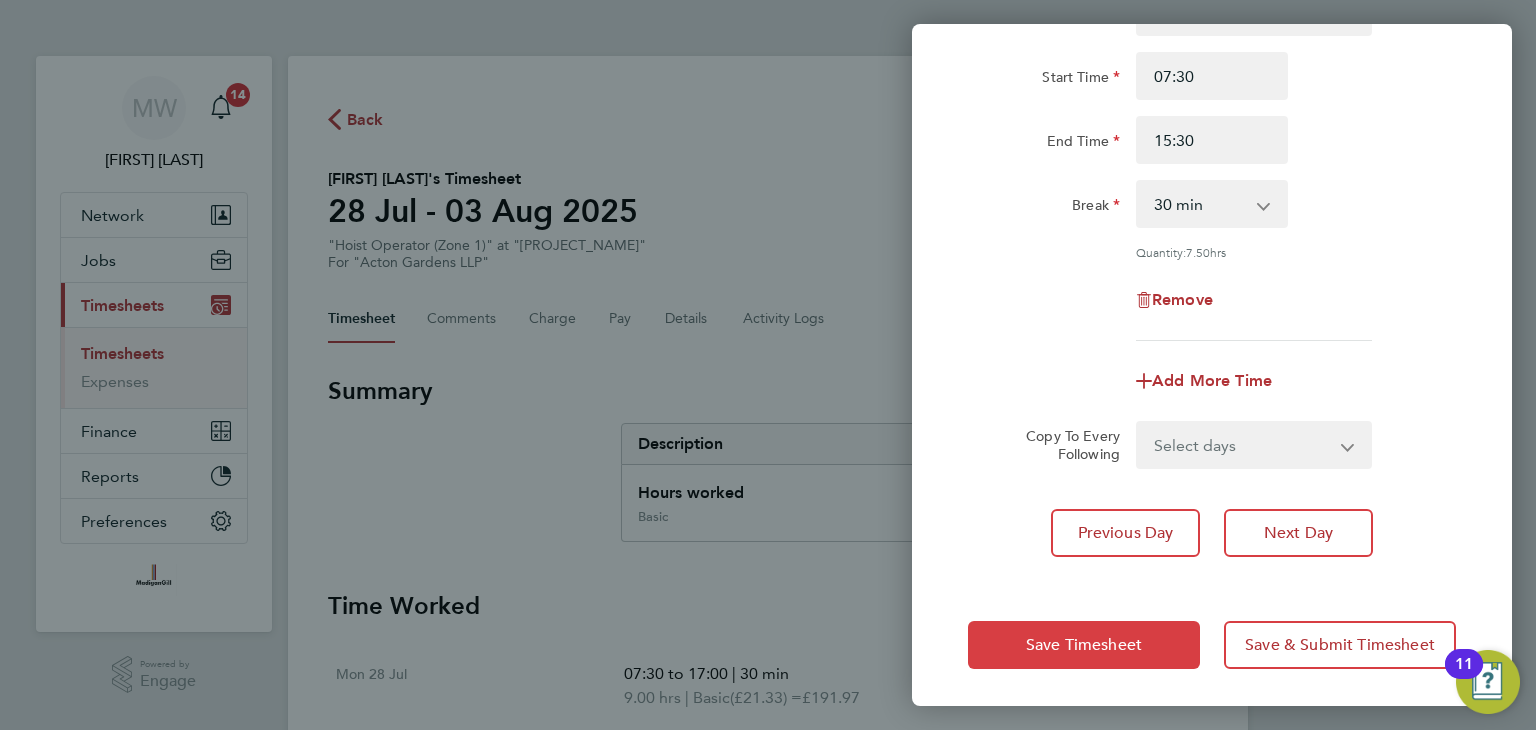 click on "Save Timesheet" 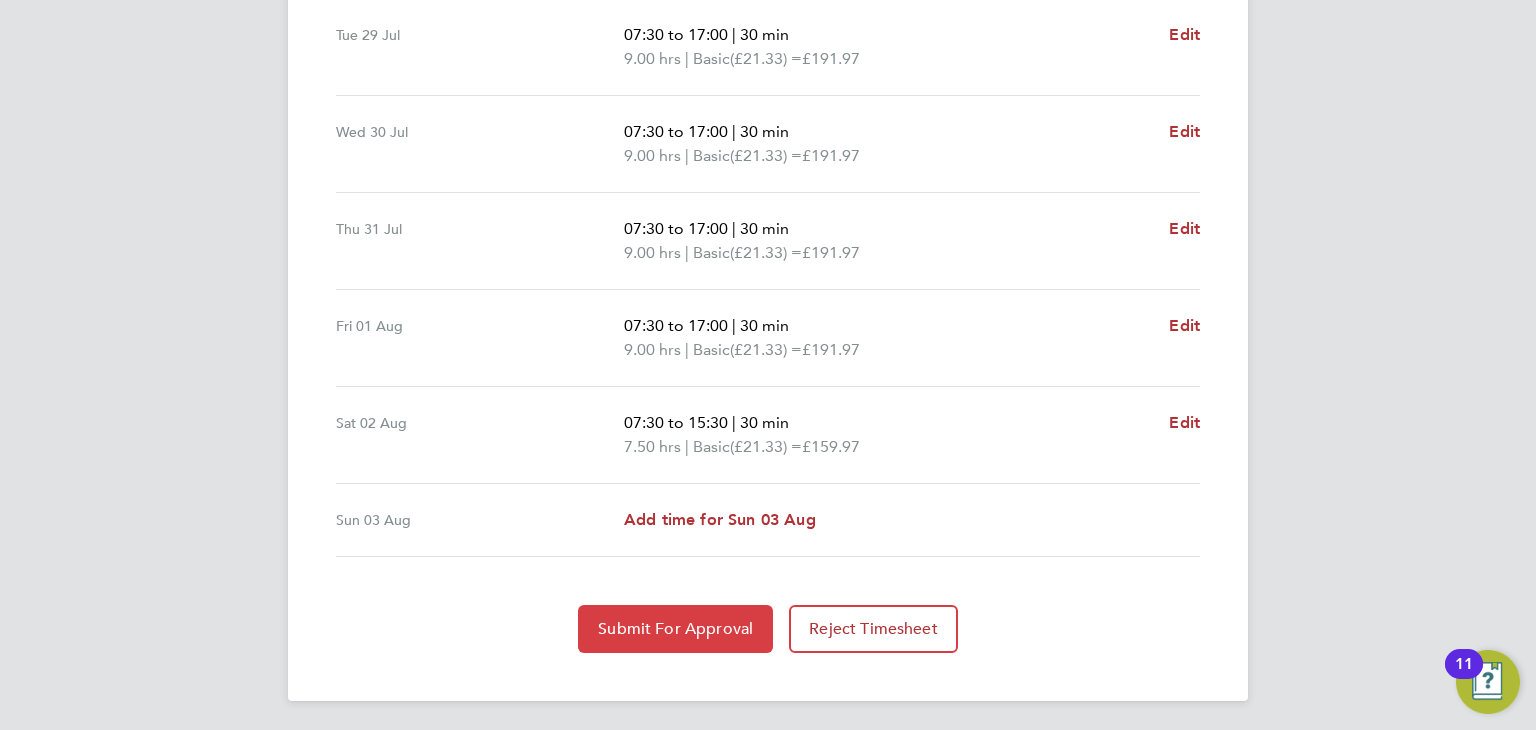 drag, startPoint x: 740, startPoint y: 625, endPoint x: 747, endPoint y: 617, distance: 10.630146 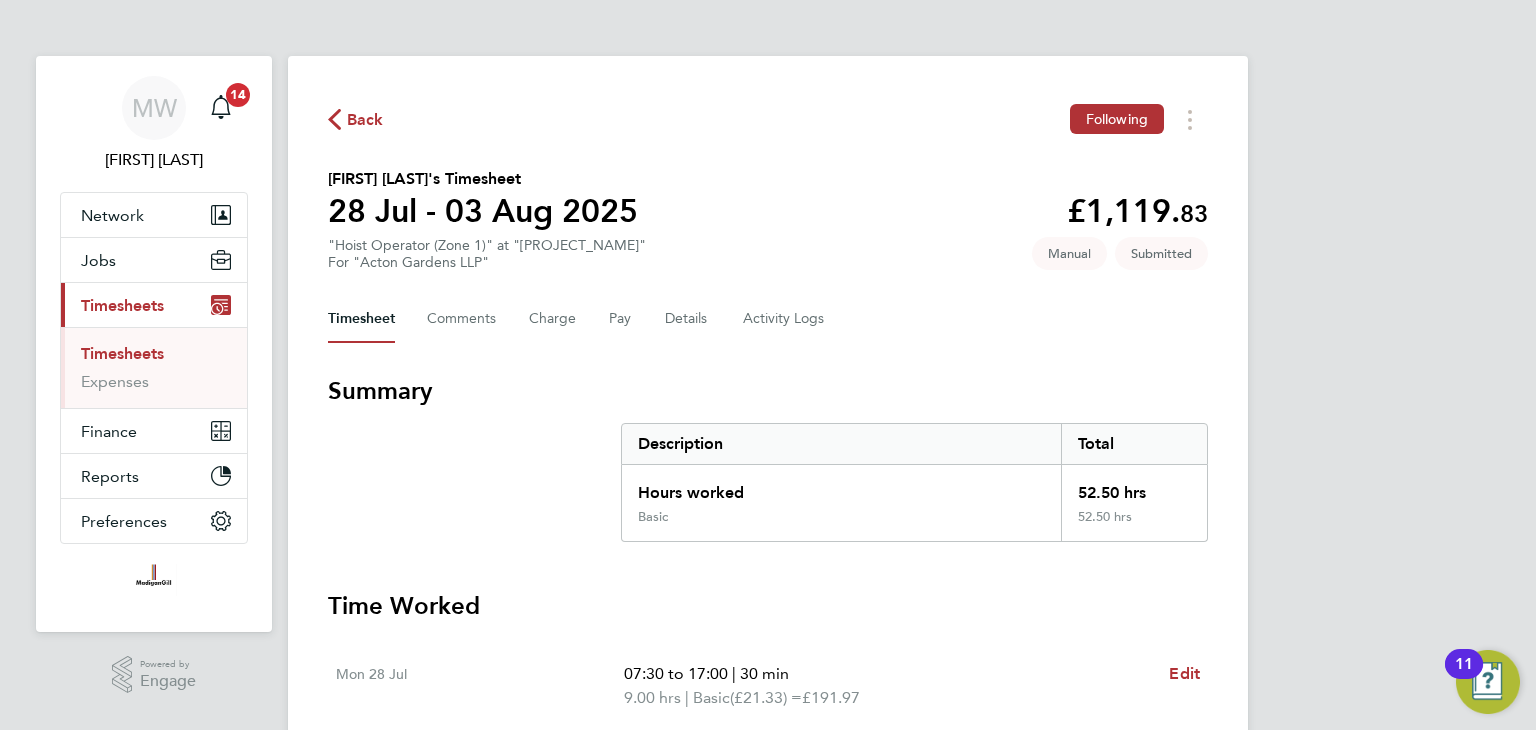 click on "Back" 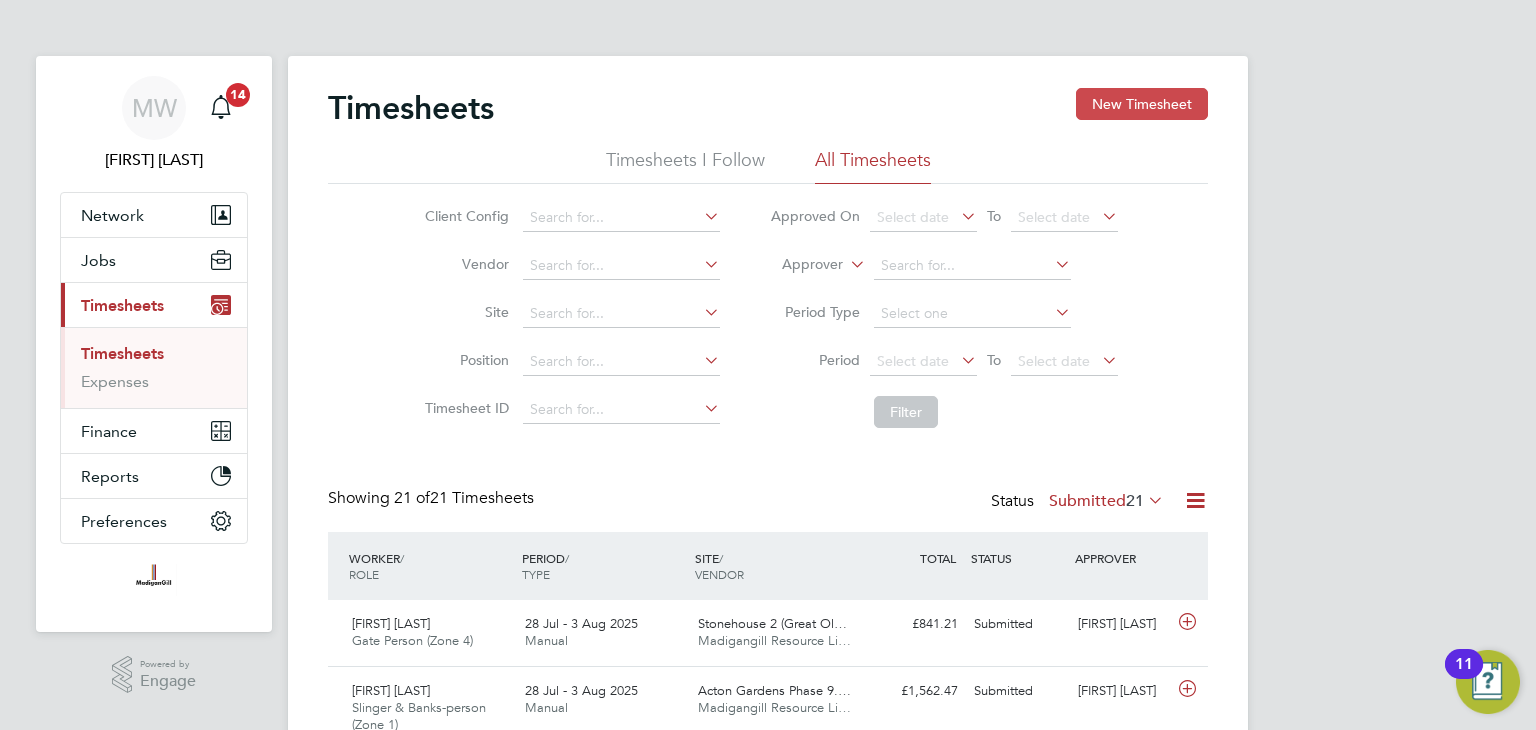 click on "New Timesheet" 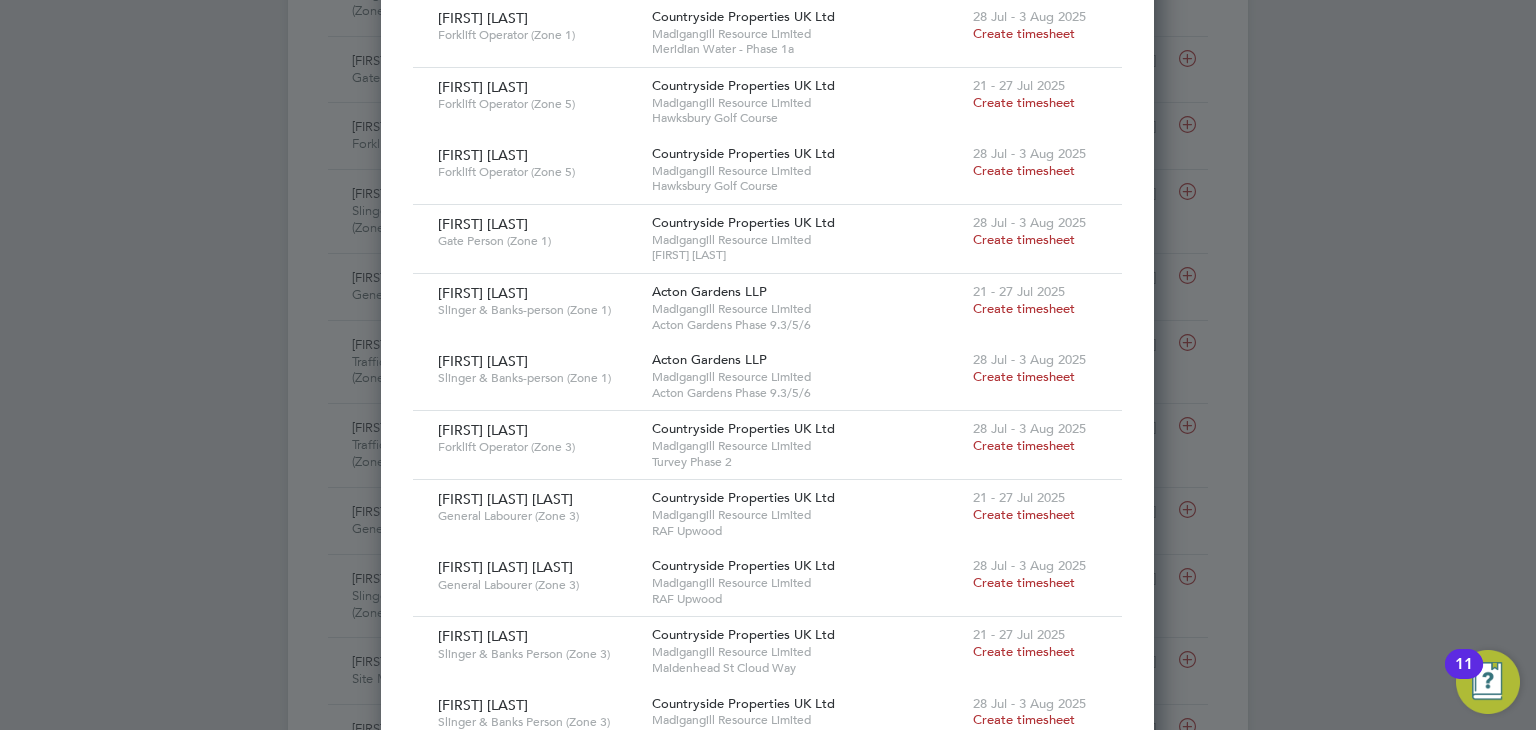 scroll, scrollTop: 314, scrollLeft: 0, axis: vertical 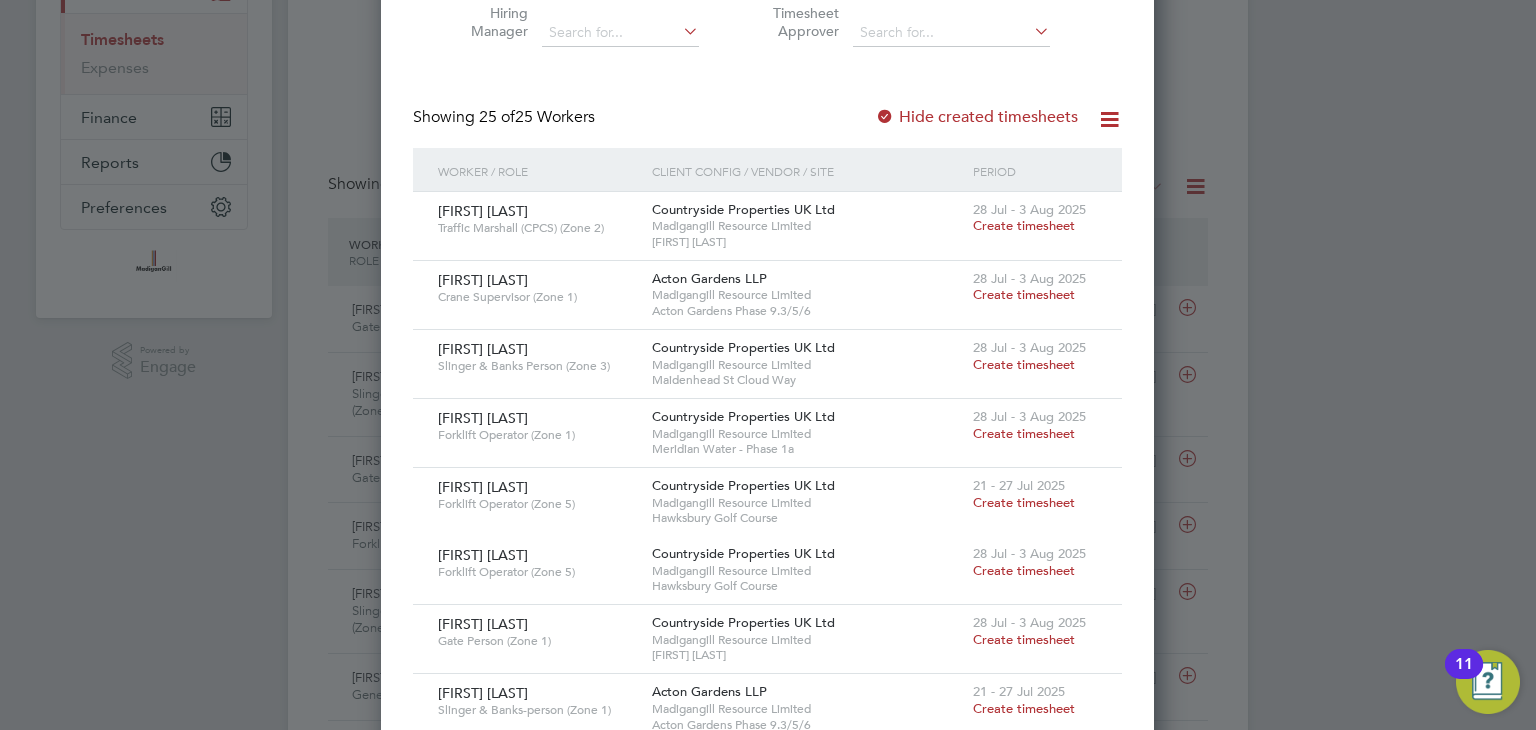 click on "Create timesheet" at bounding box center (1024, 294) 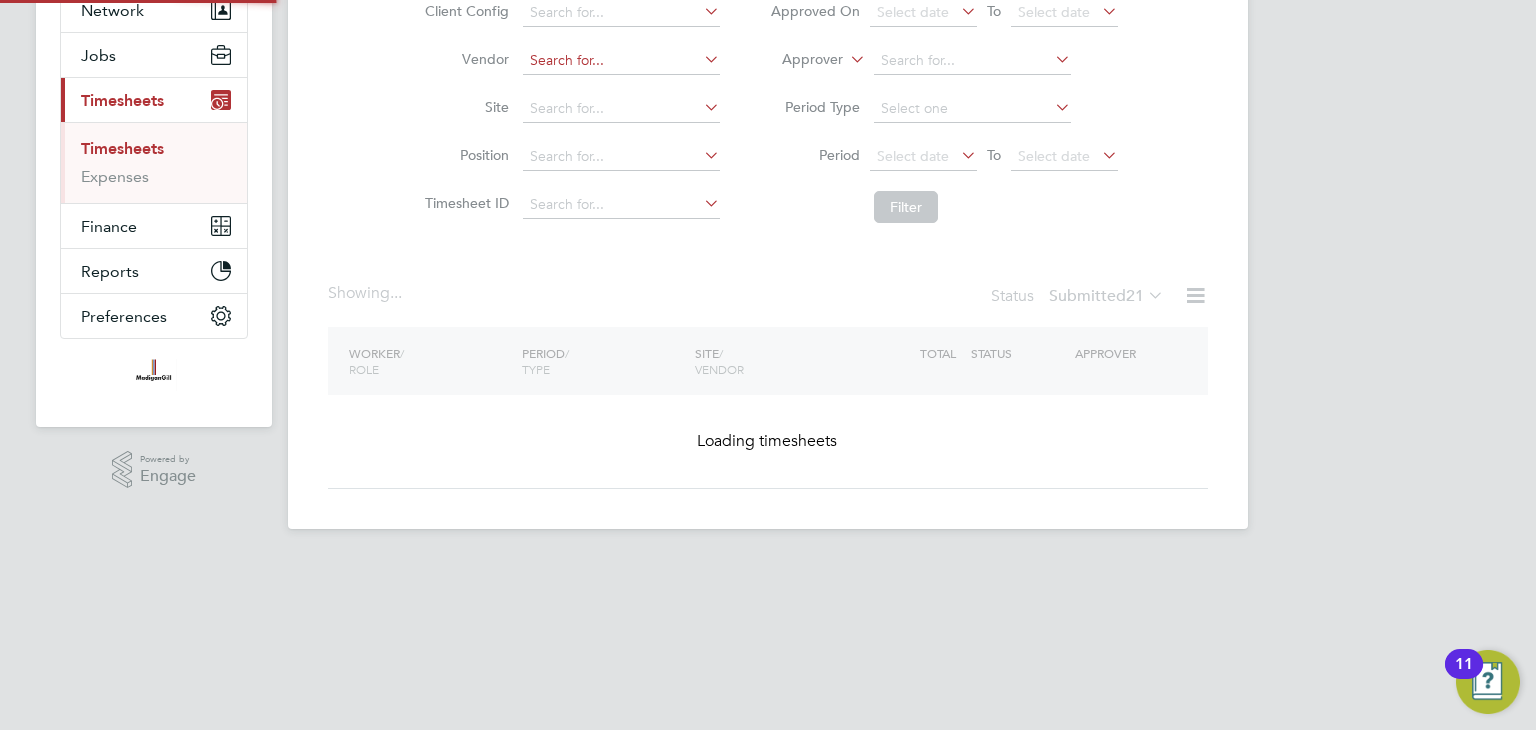 scroll, scrollTop: 36, scrollLeft: 0, axis: vertical 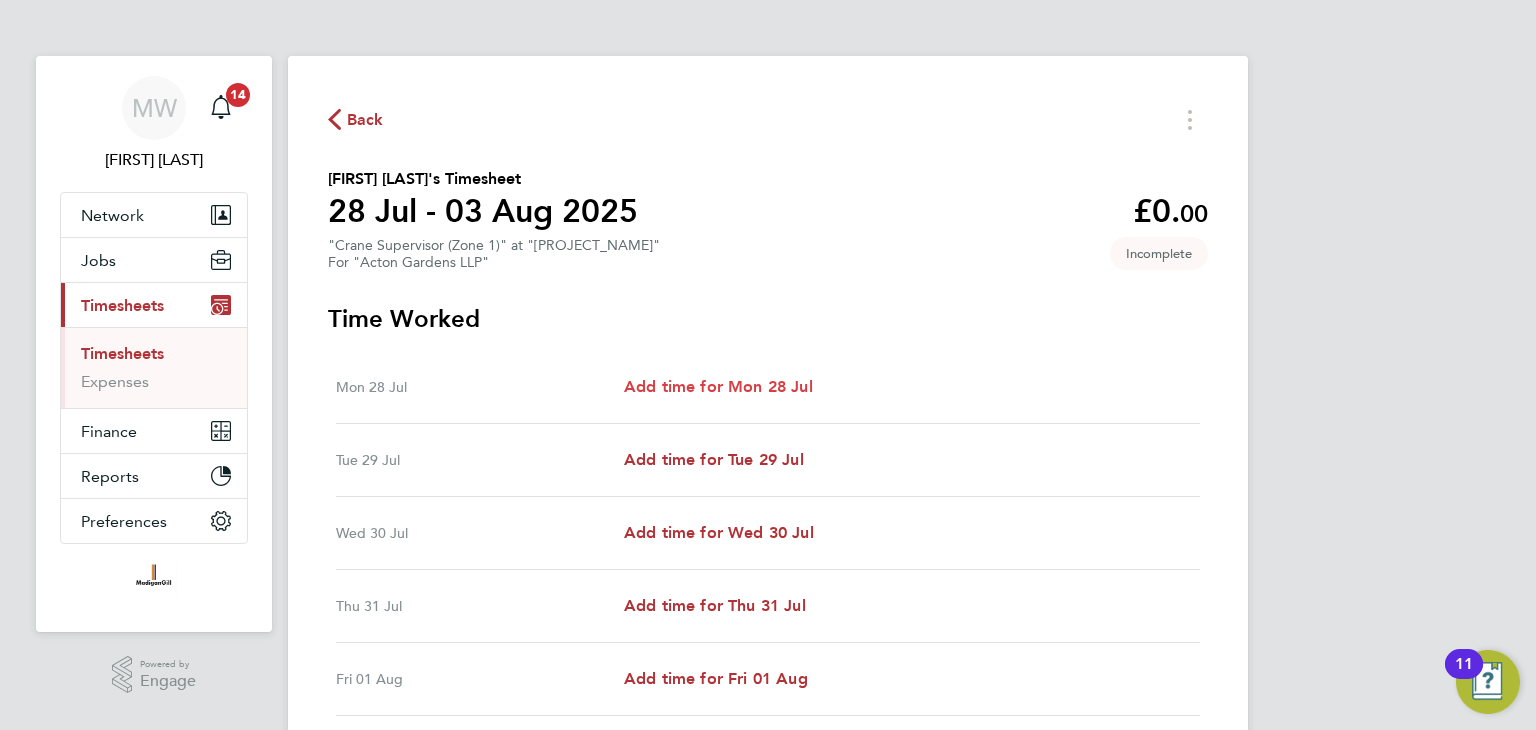 click on "Add time for Mon 28 Jul" at bounding box center (718, 386) 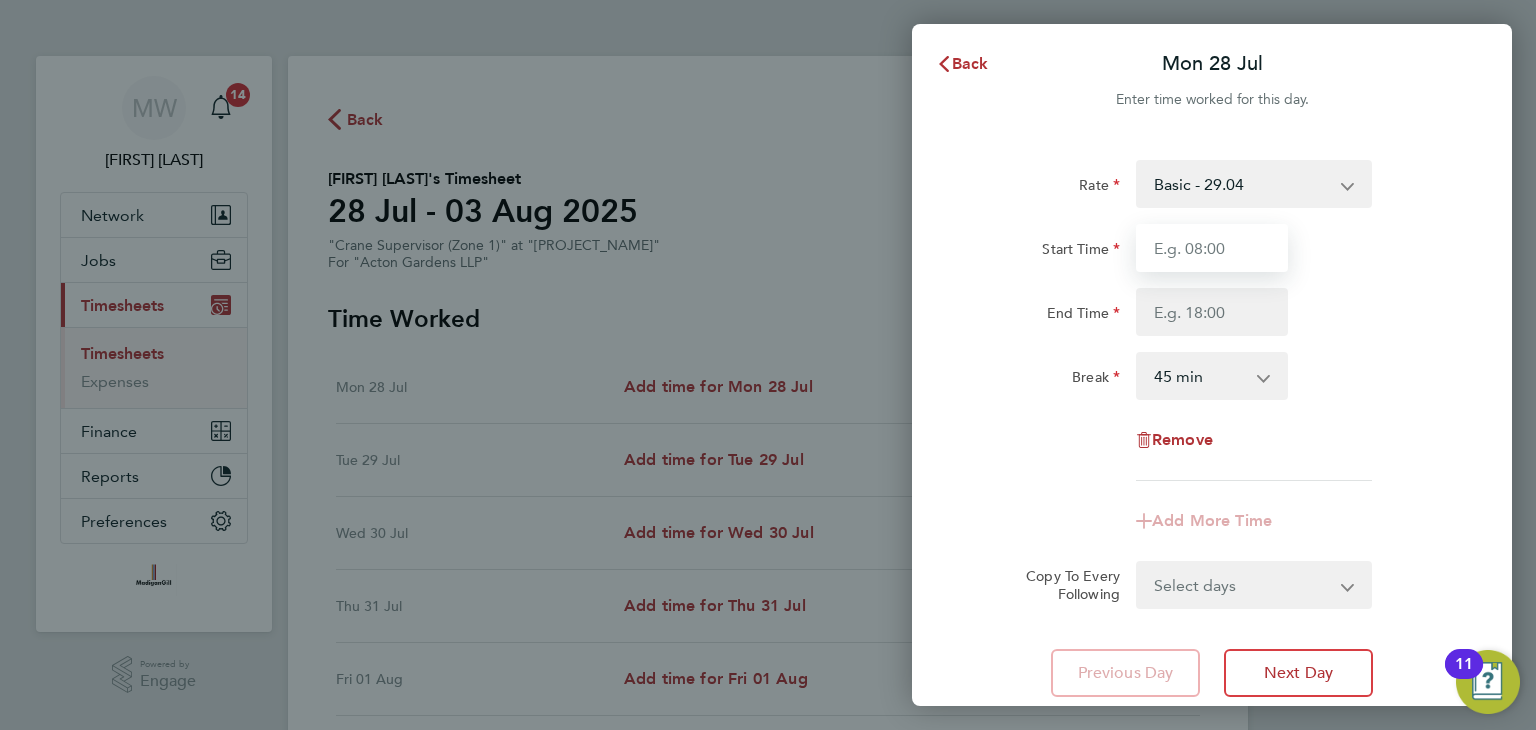 click on "Start Time" at bounding box center [1212, 248] 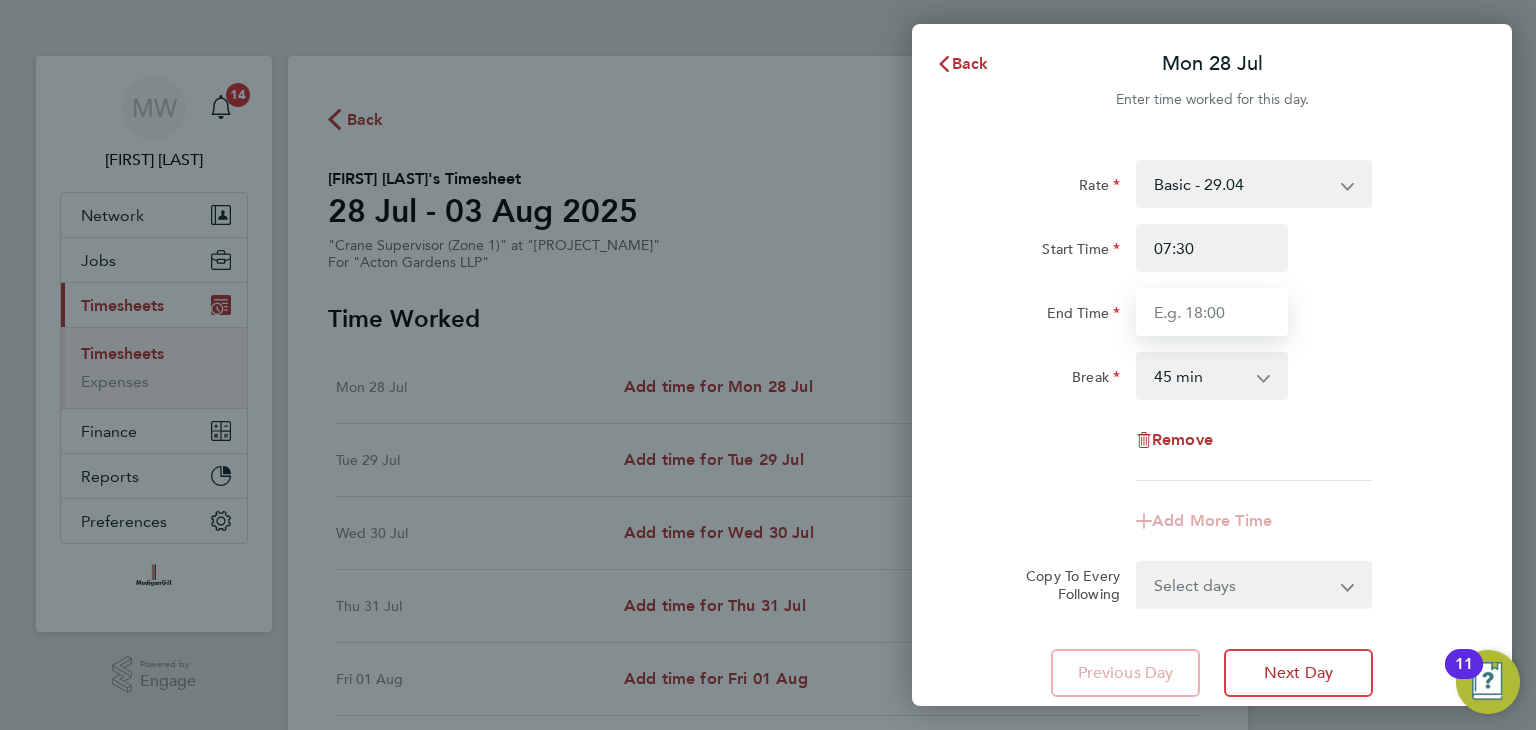 click on "End Time" at bounding box center [1212, 312] 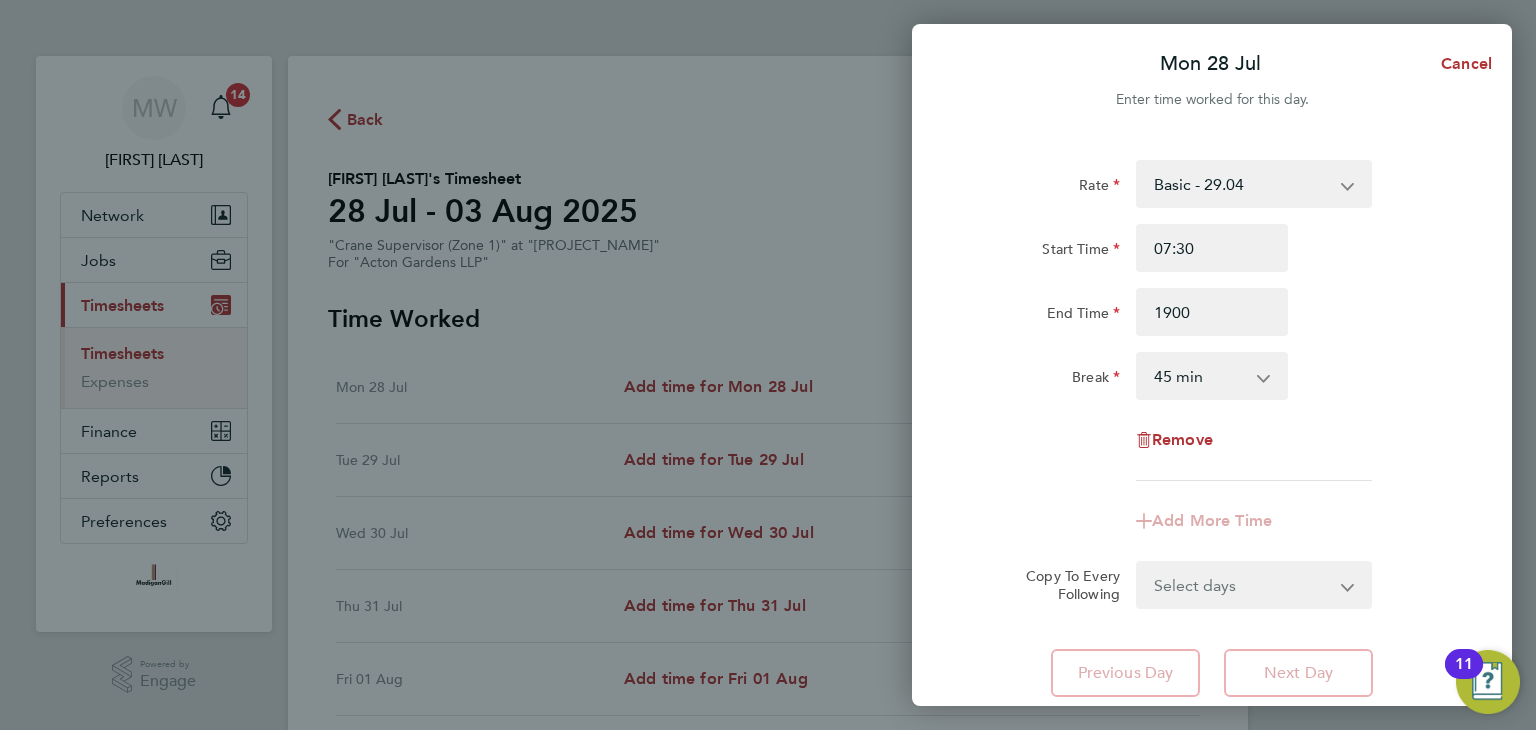 type on "19:00" 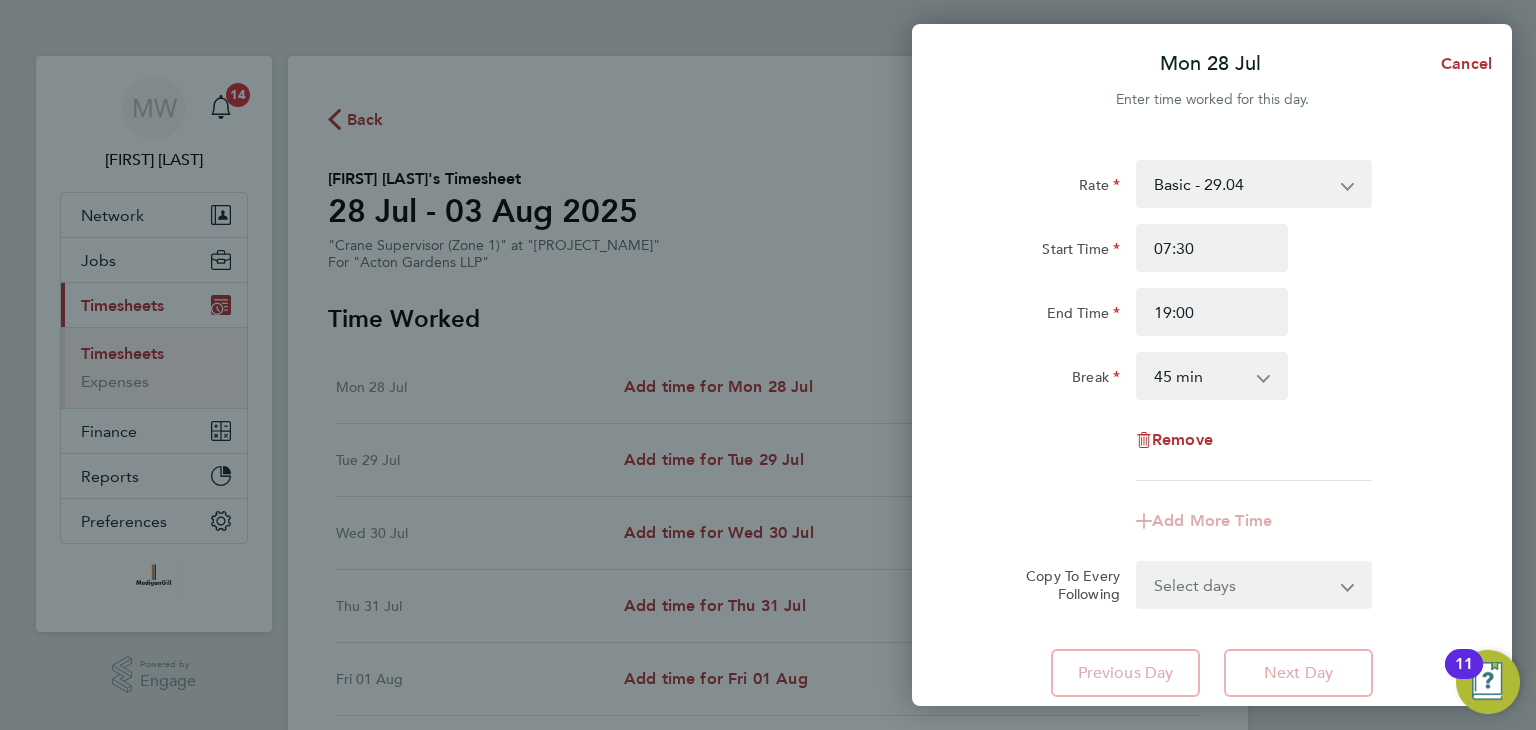 click on "End Time 19:00" 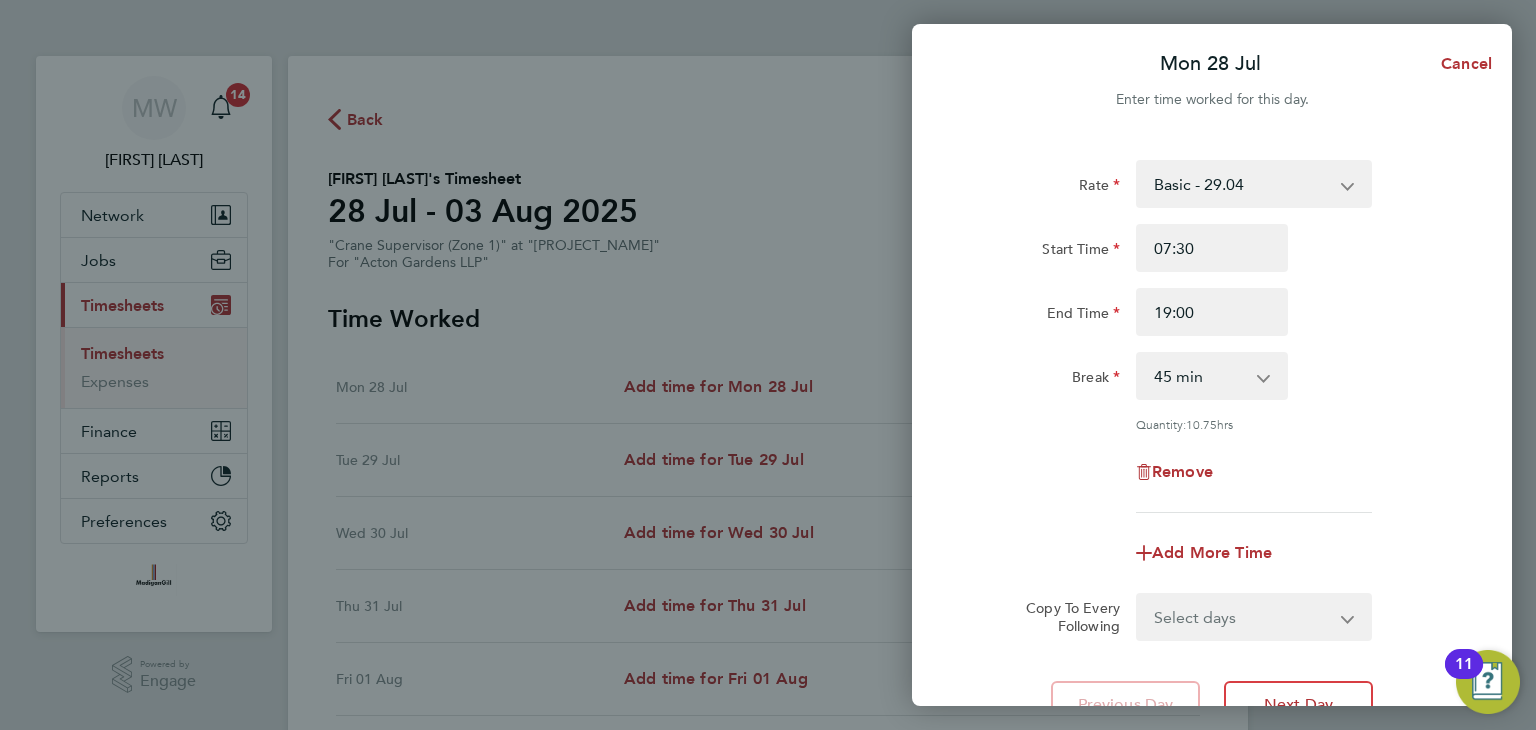 click 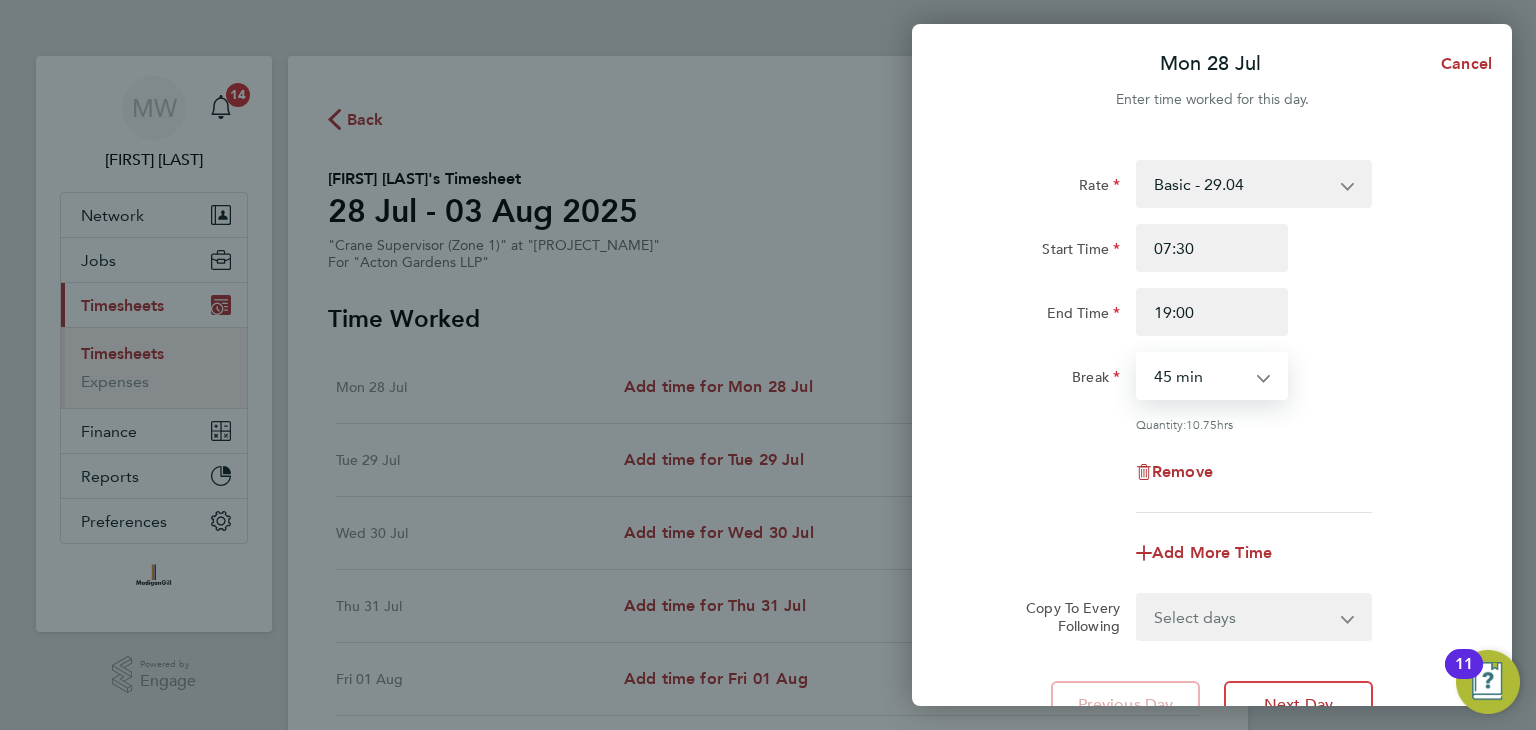 select on "30" 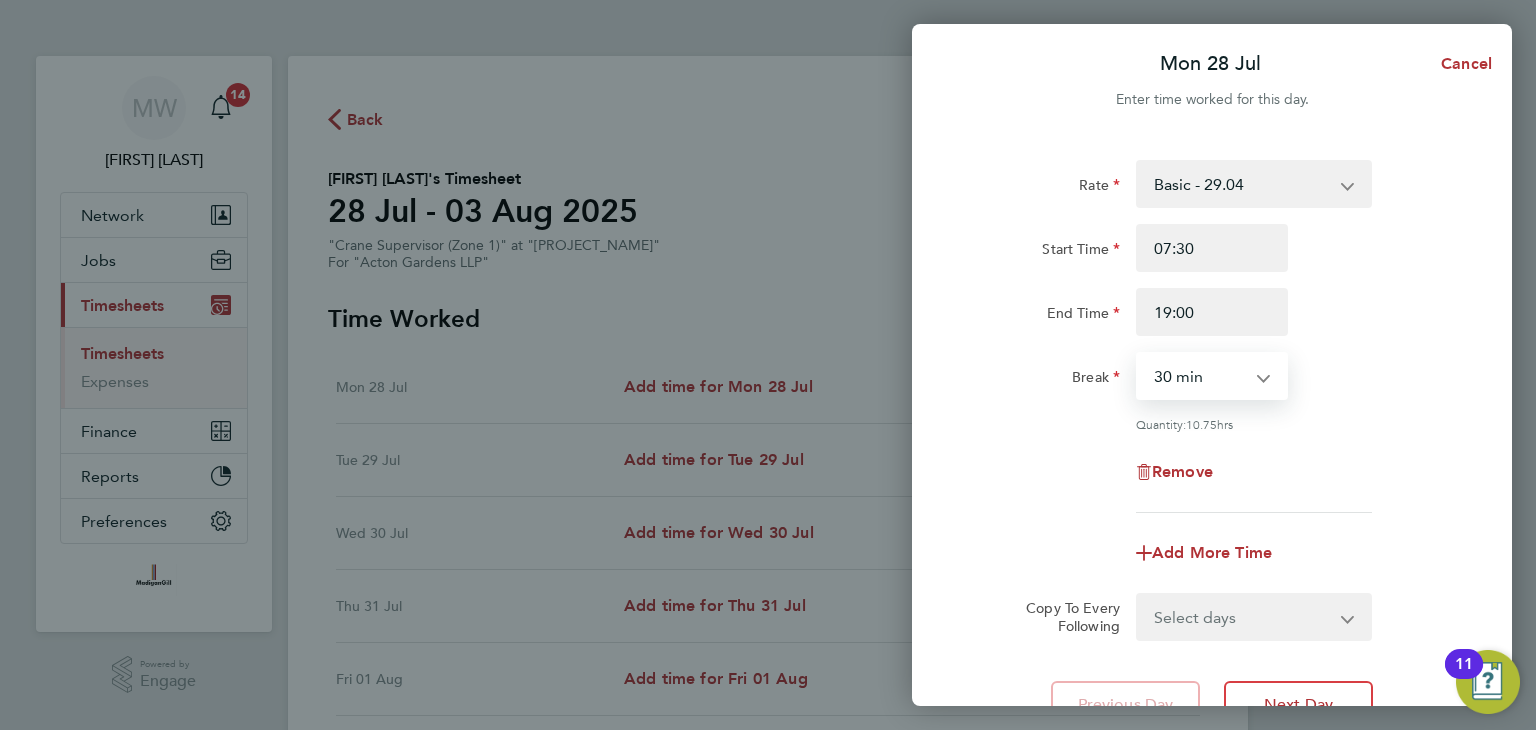 click on "0 min   15 min   30 min   45 min   60 min   75 min   90 min" at bounding box center [1200, 376] 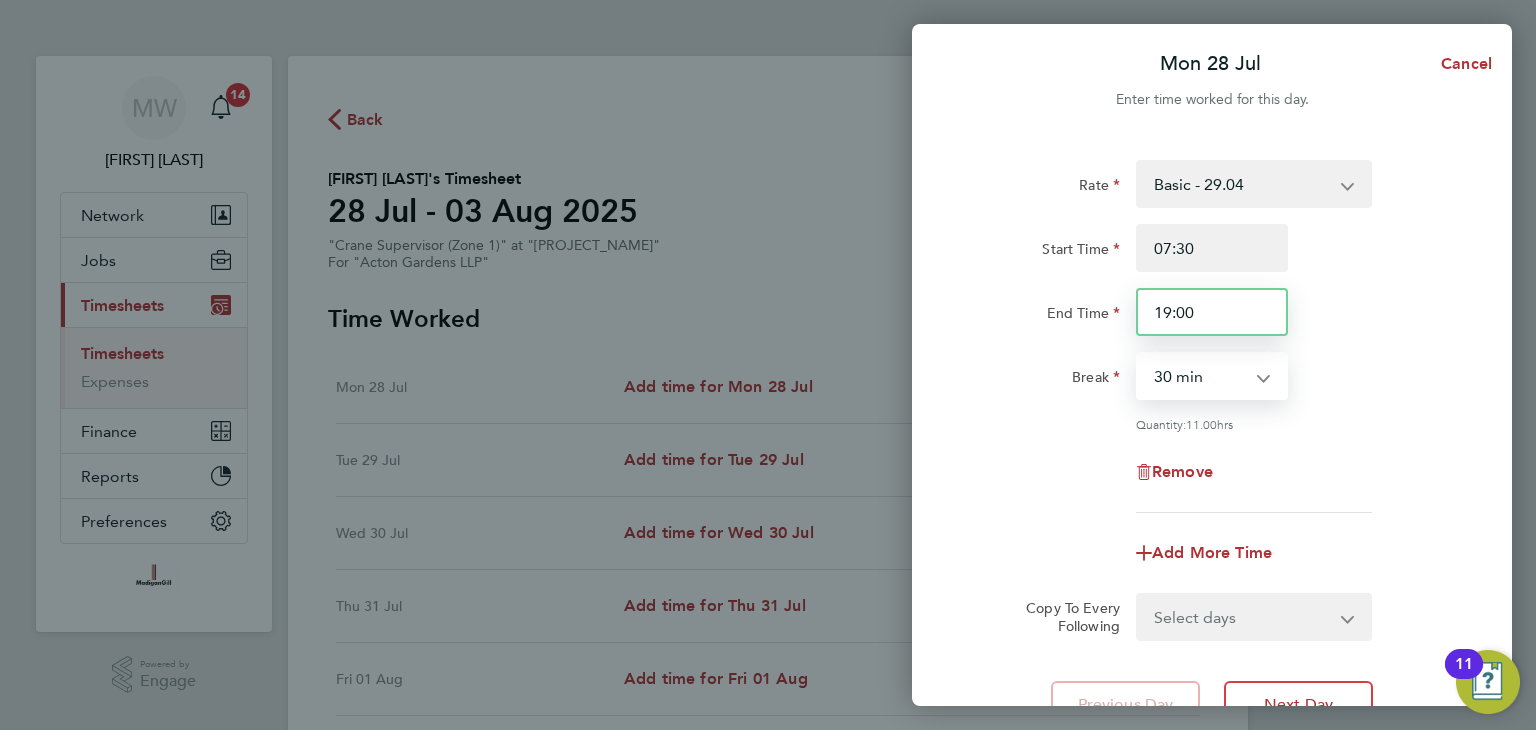 click on "19:00" at bounding box center [1212, 312] 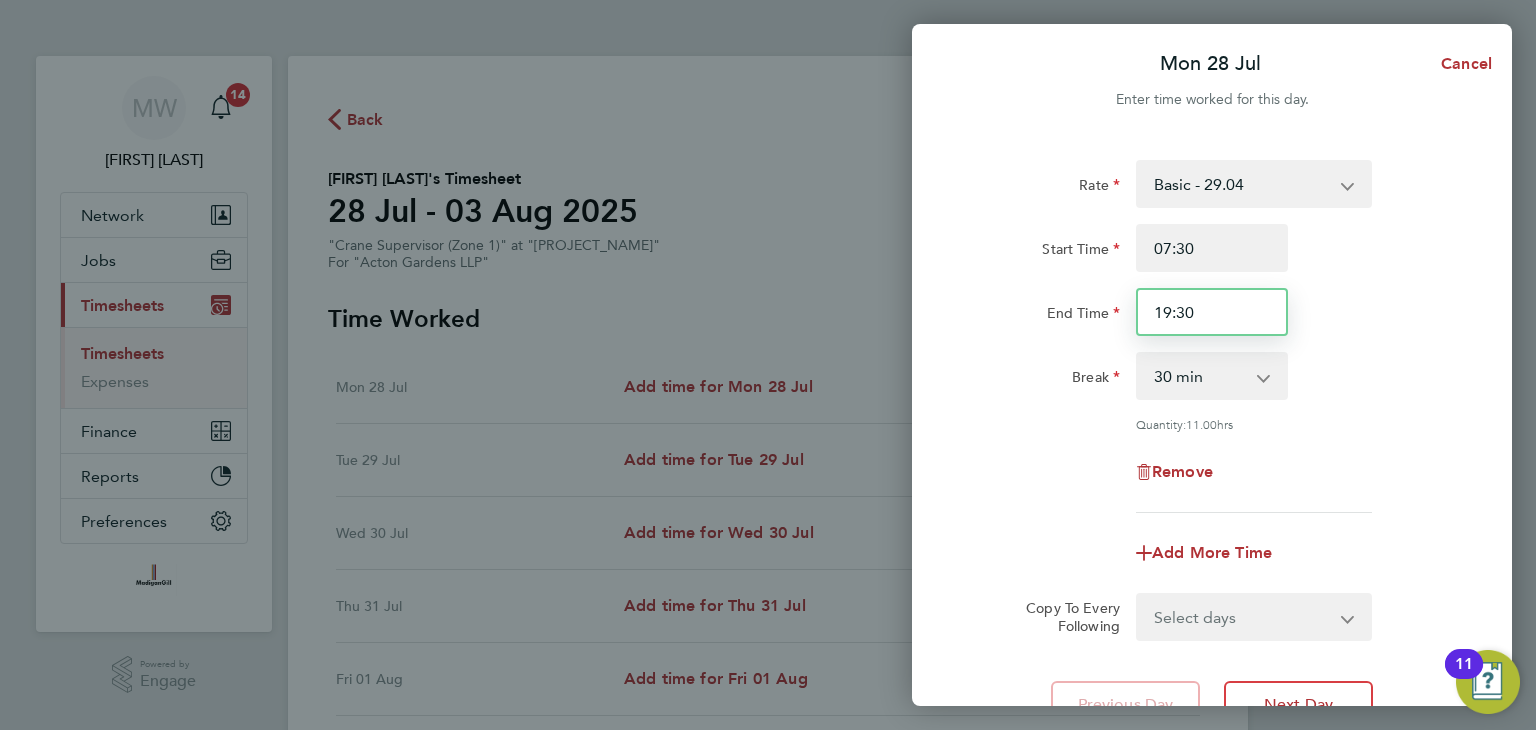 type on "19:30" 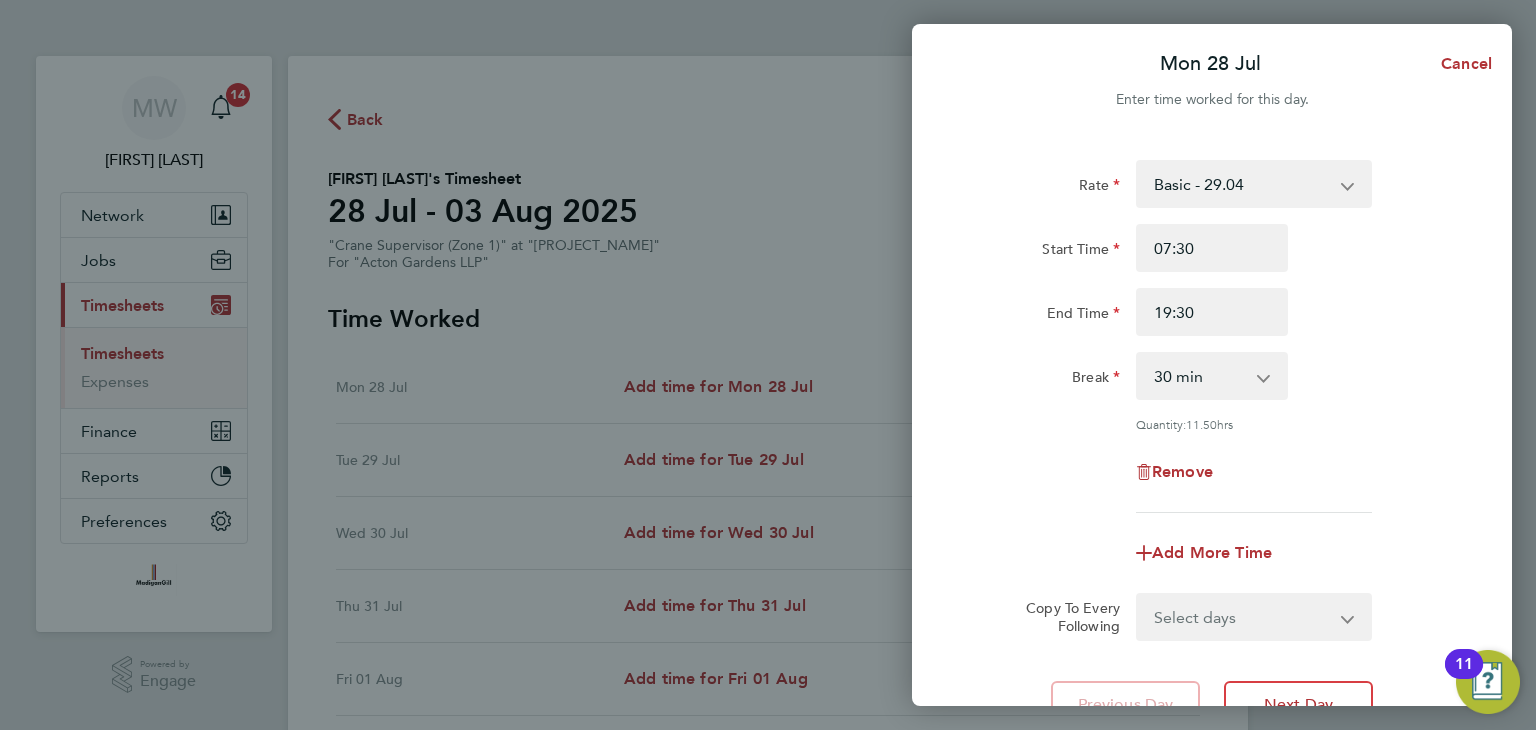 click on "Start Time 07:30" 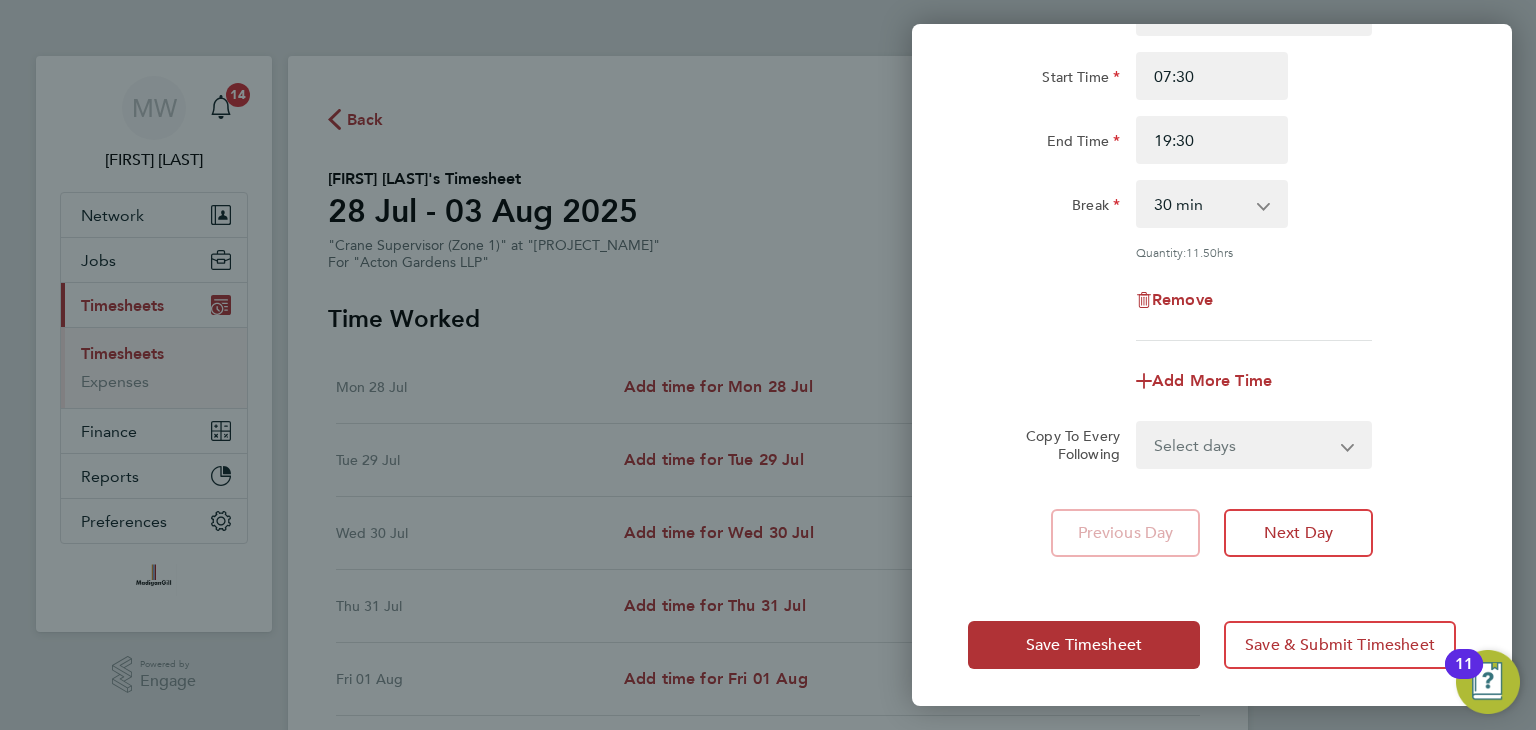 click on "Select days   Day   Weekday (Mon-Fri)   Weekend (Sat-Sun)   Tuesday   Wednesday   Thursday   Friday   Saturday   Sunday" at bounding box center [1243, 445] 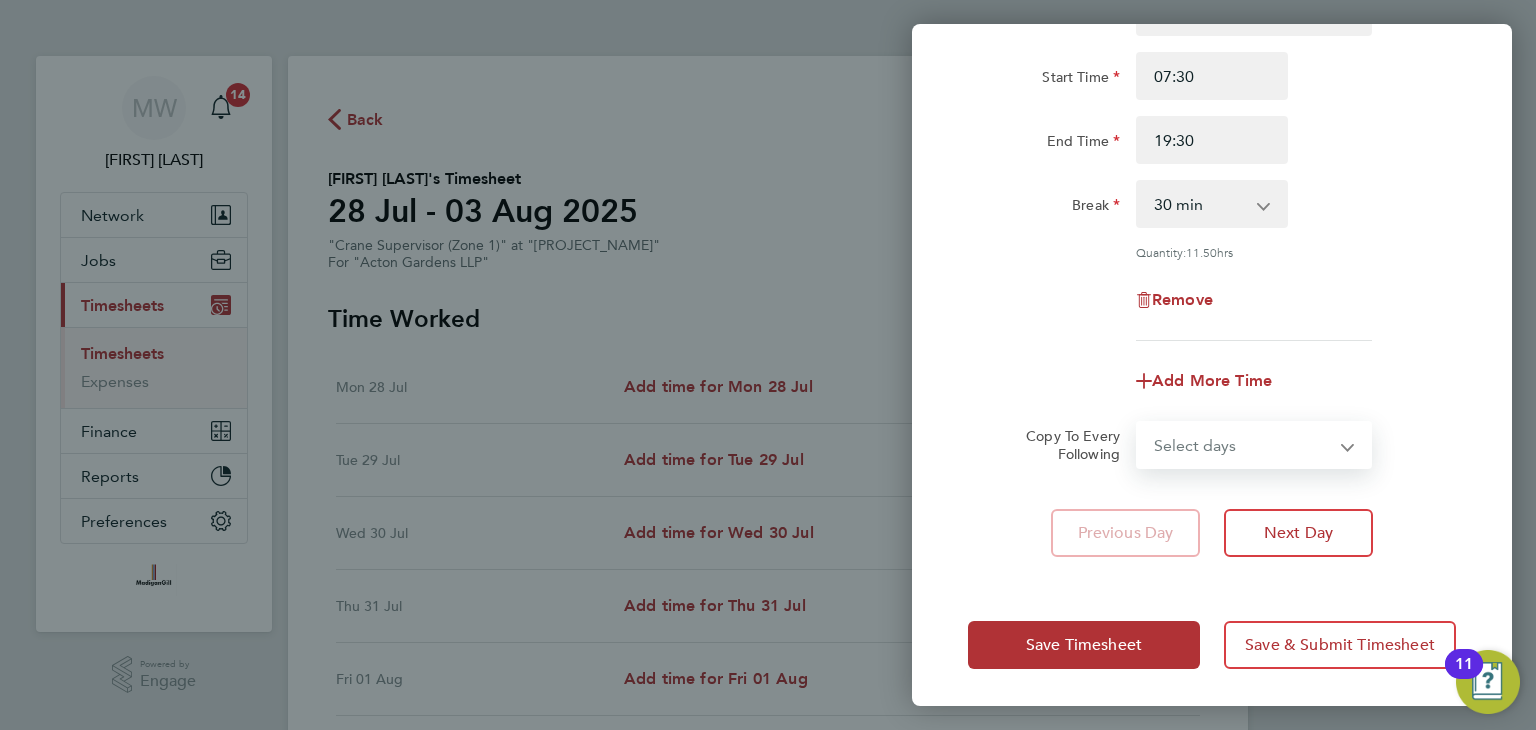 select on "WEEKDAY" 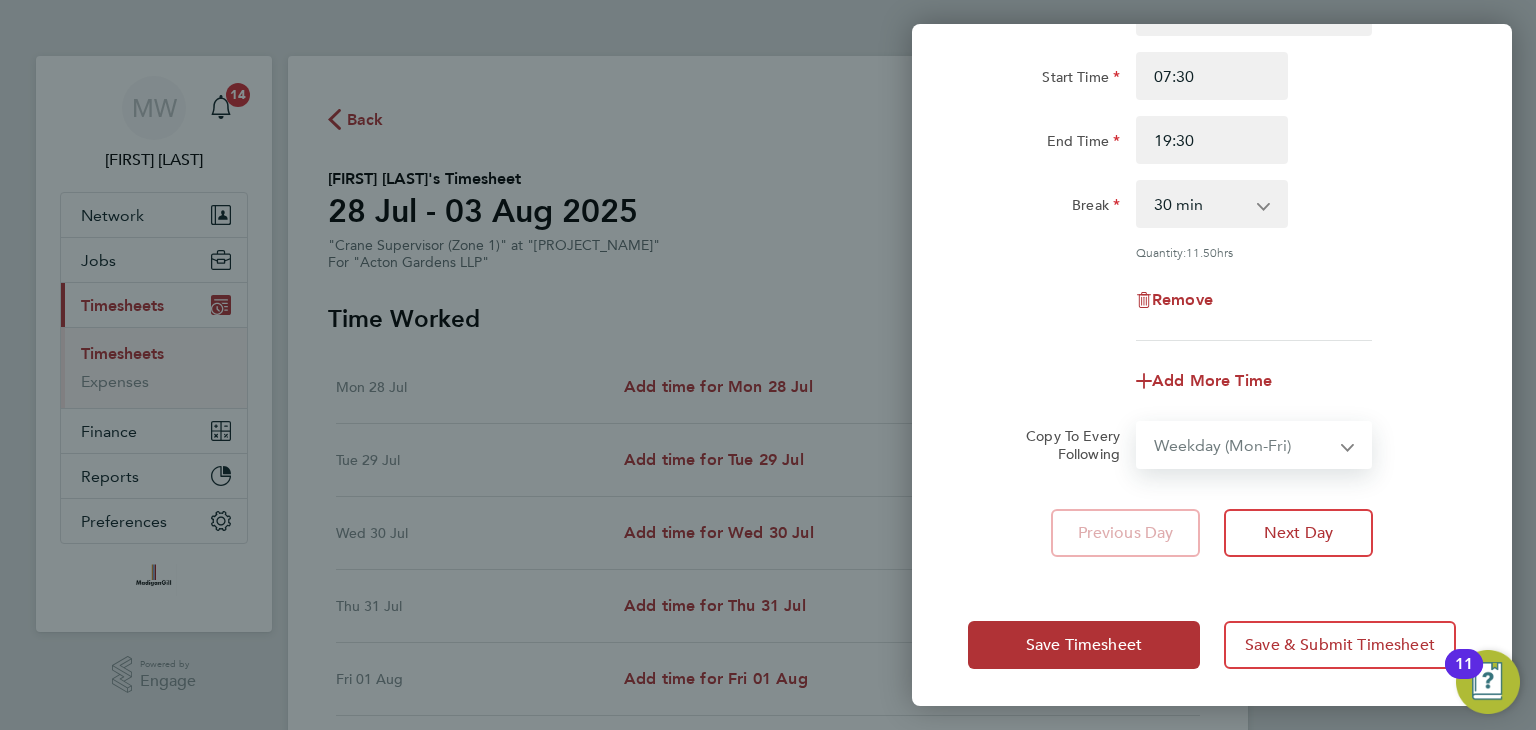 click on "Select days   Day   Weekday (Mon-Fri)   Weekend (Sat-Sun)   Tuesday   Wednesday   Thursday   Friday   Saturday   Sunday" at bounding box center [1243, 445] 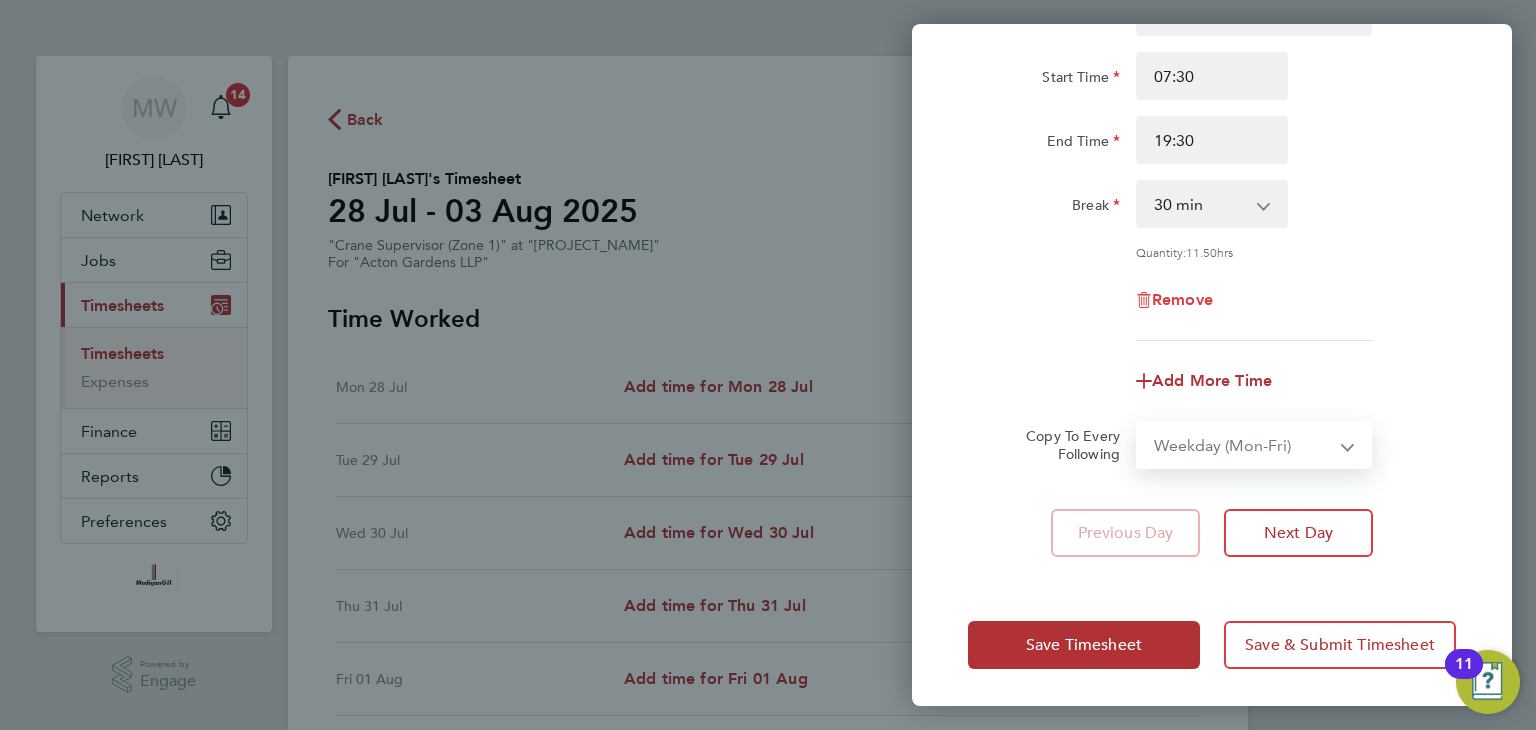 select on "2025-08-03" 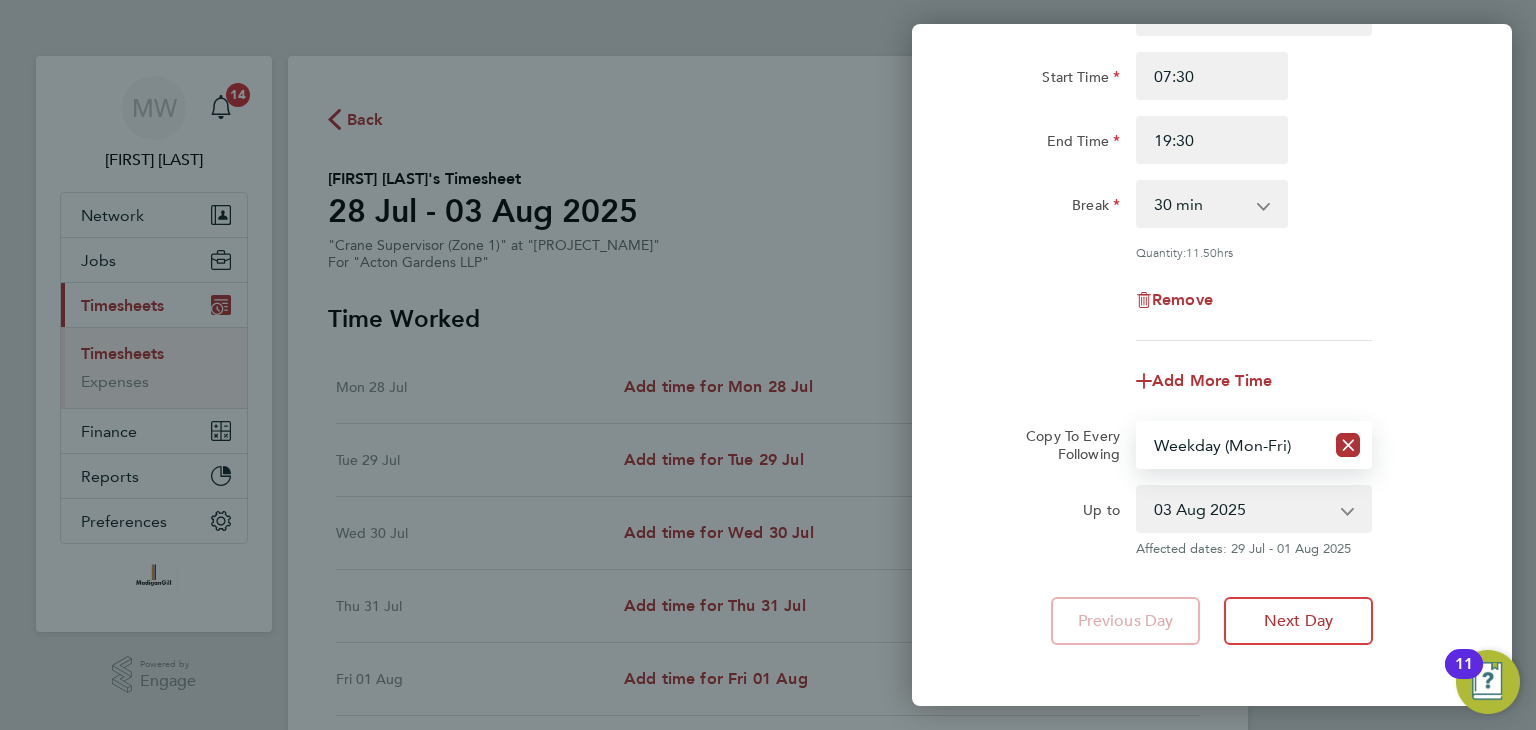 scroll, scrollTop: 260, scrollLeft: 0, axis: vertical 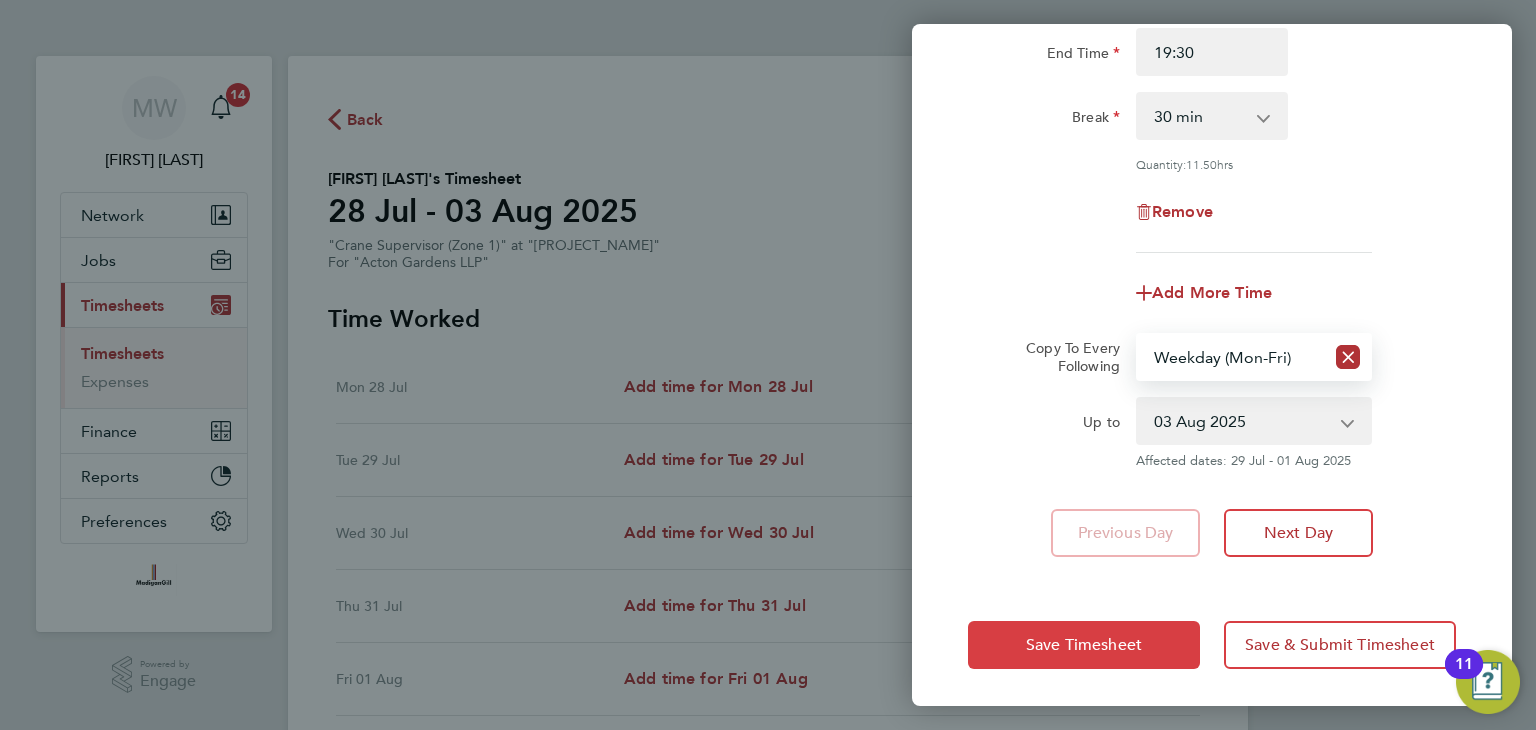 click on "Save Timesheet" 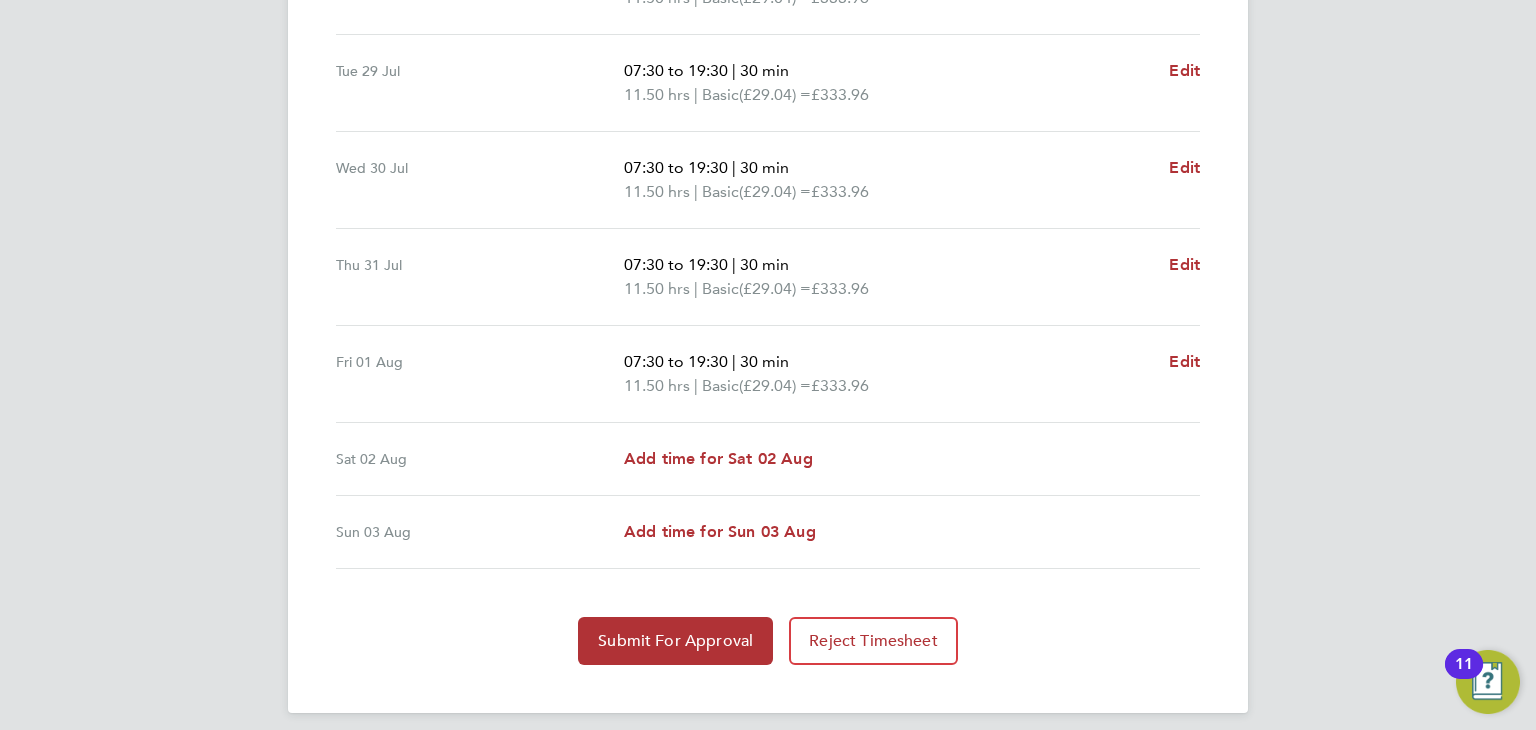 scroll, scrollTop: 712, scrollLeft: 0, axis: vertical 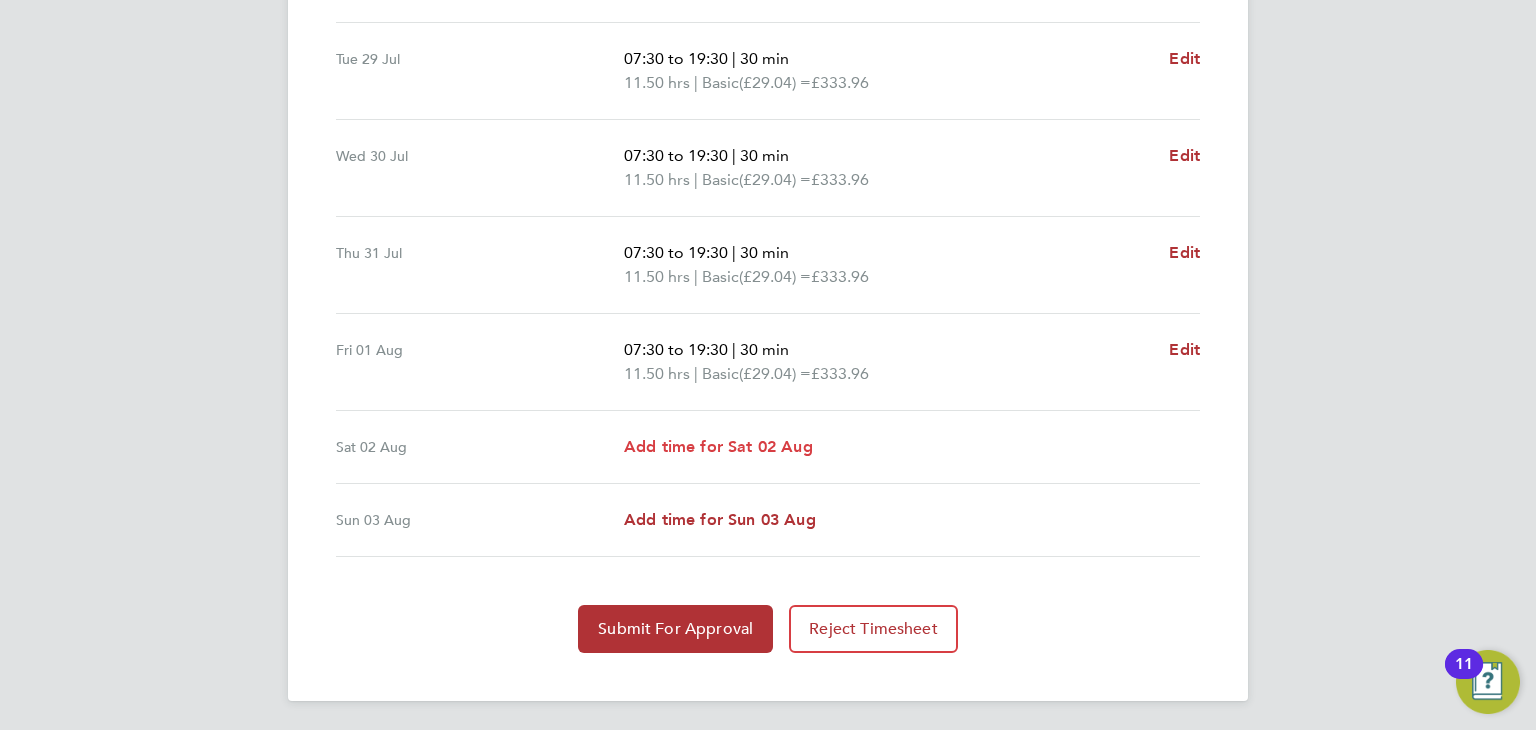 click on "Add time for Sat 02 Aug" at bounding box center (718, 446) 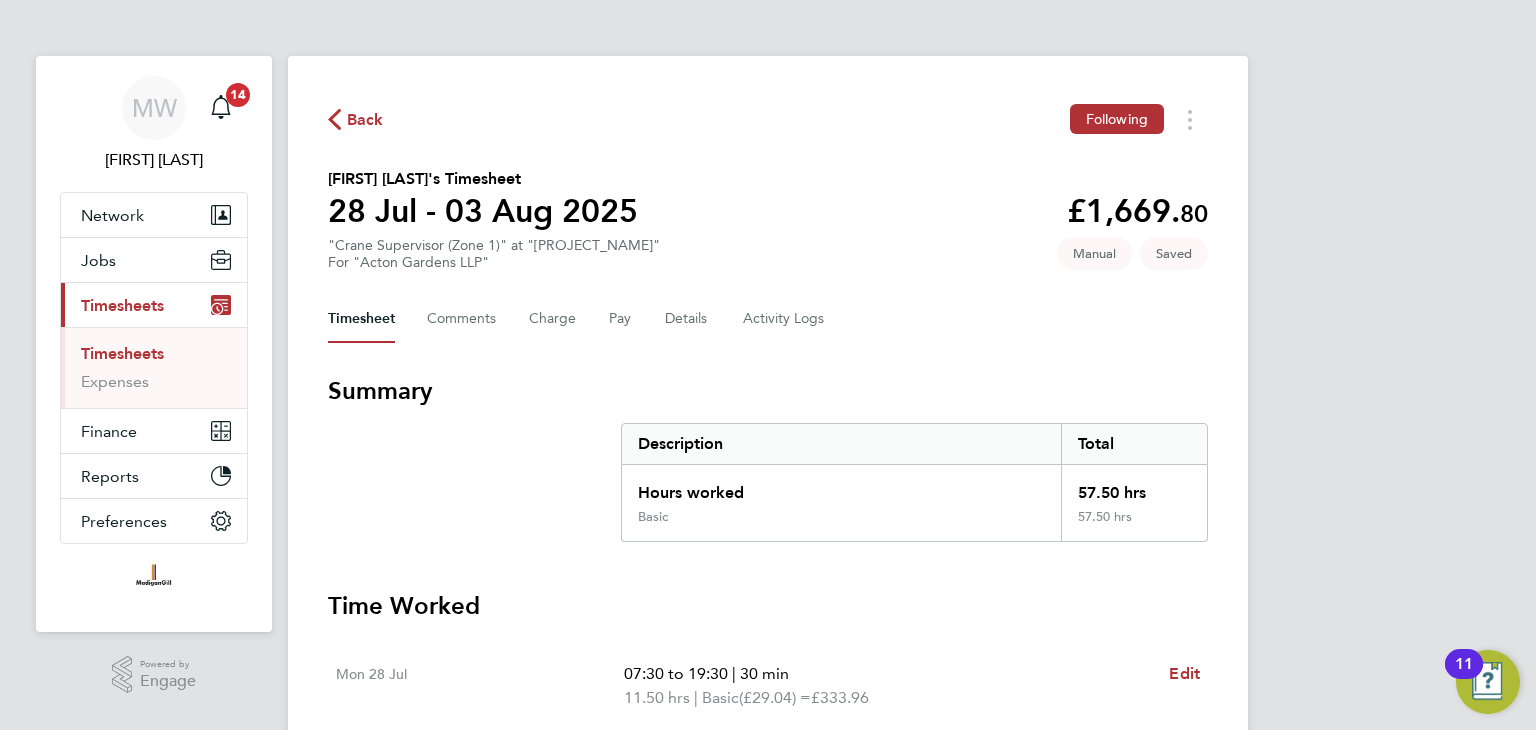 select on "45" 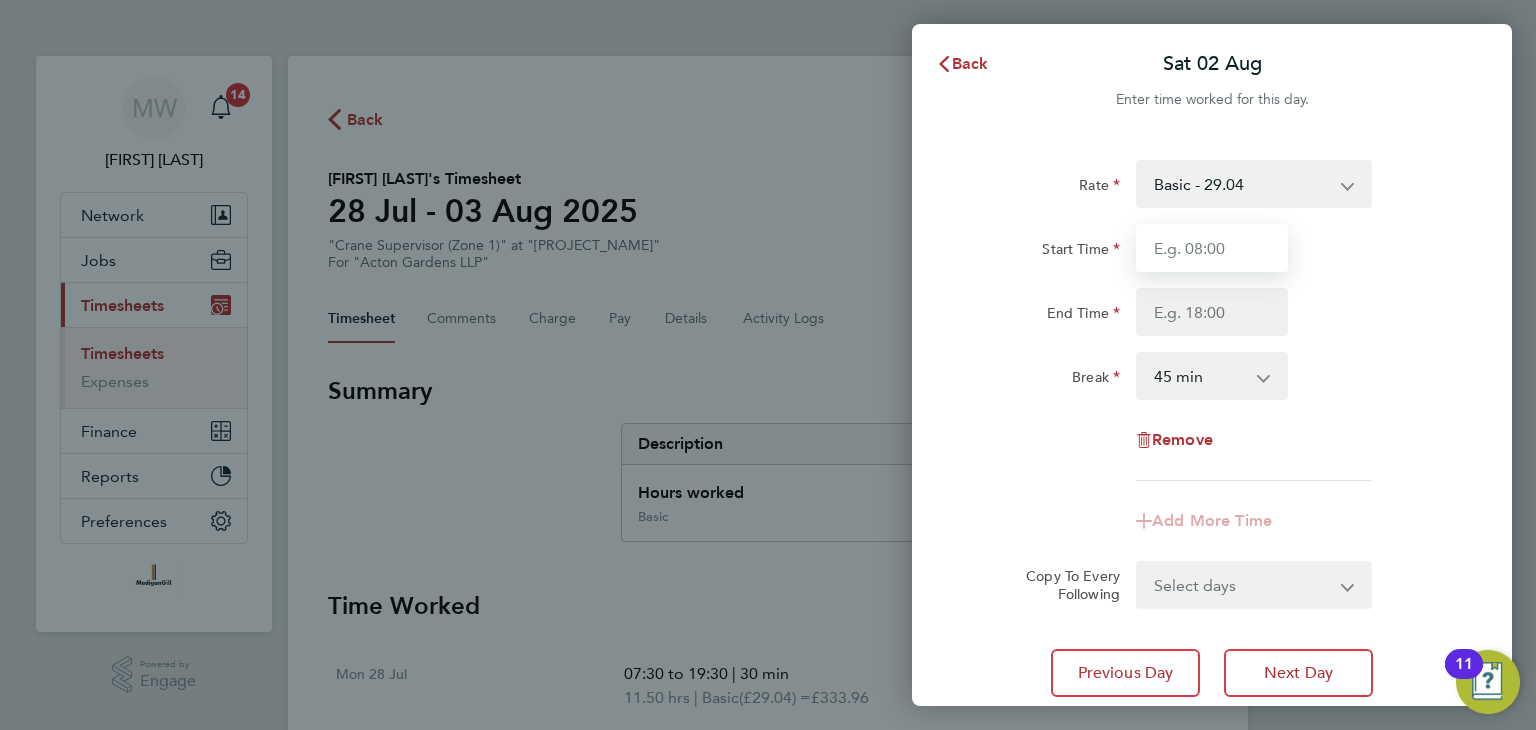 click on "Start Time" at bounding box center [1212, 248] 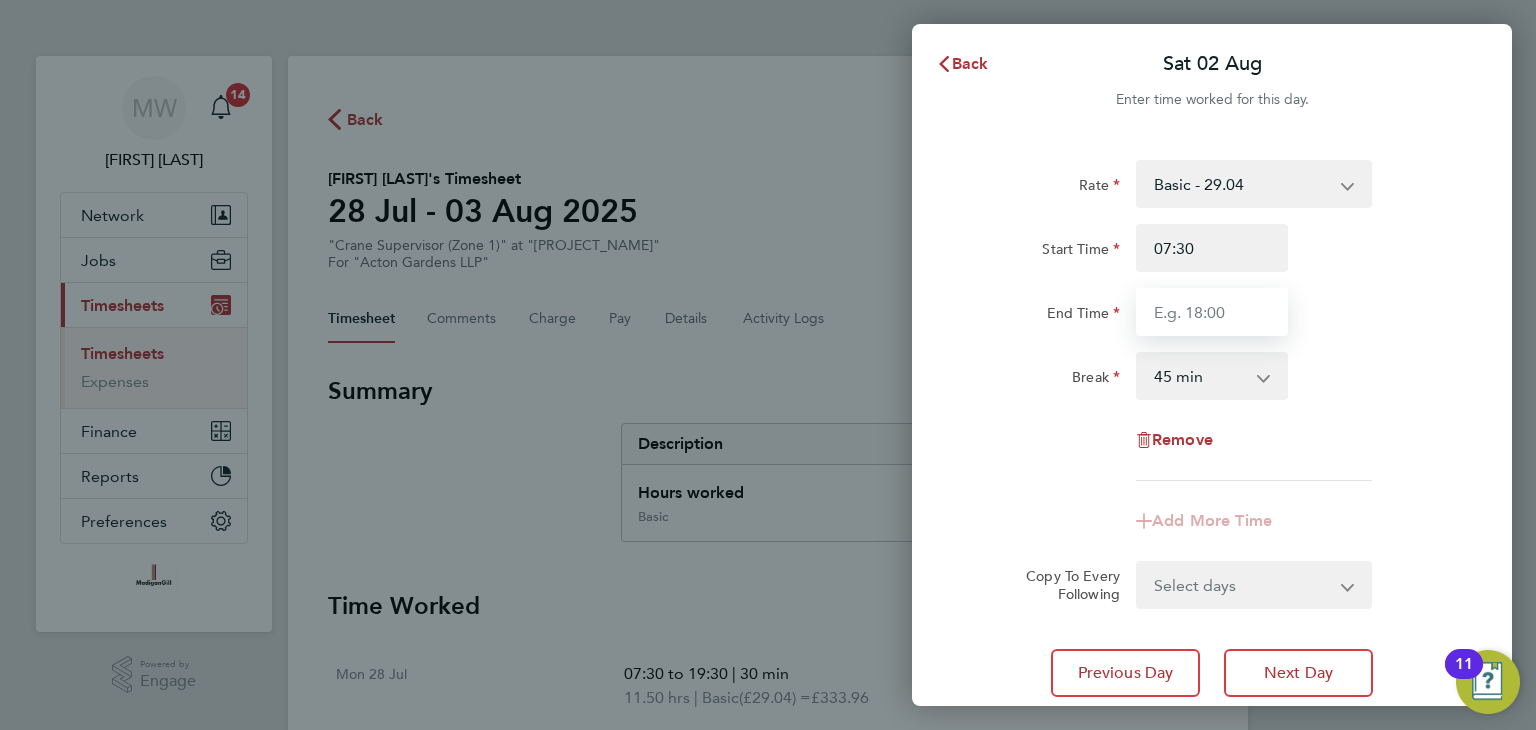 click on "End Time" at bounding box center [1212, 312] 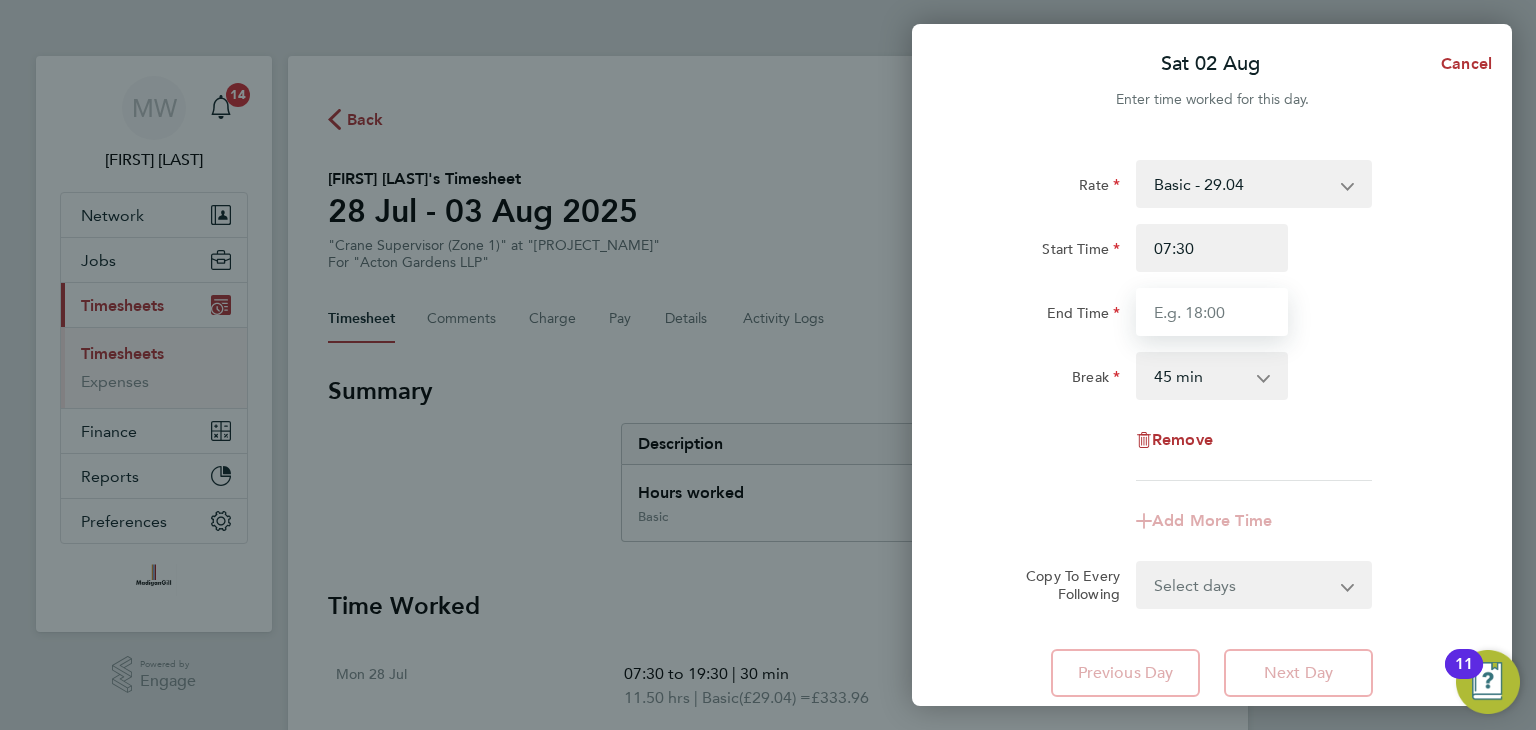 type on "18:00" 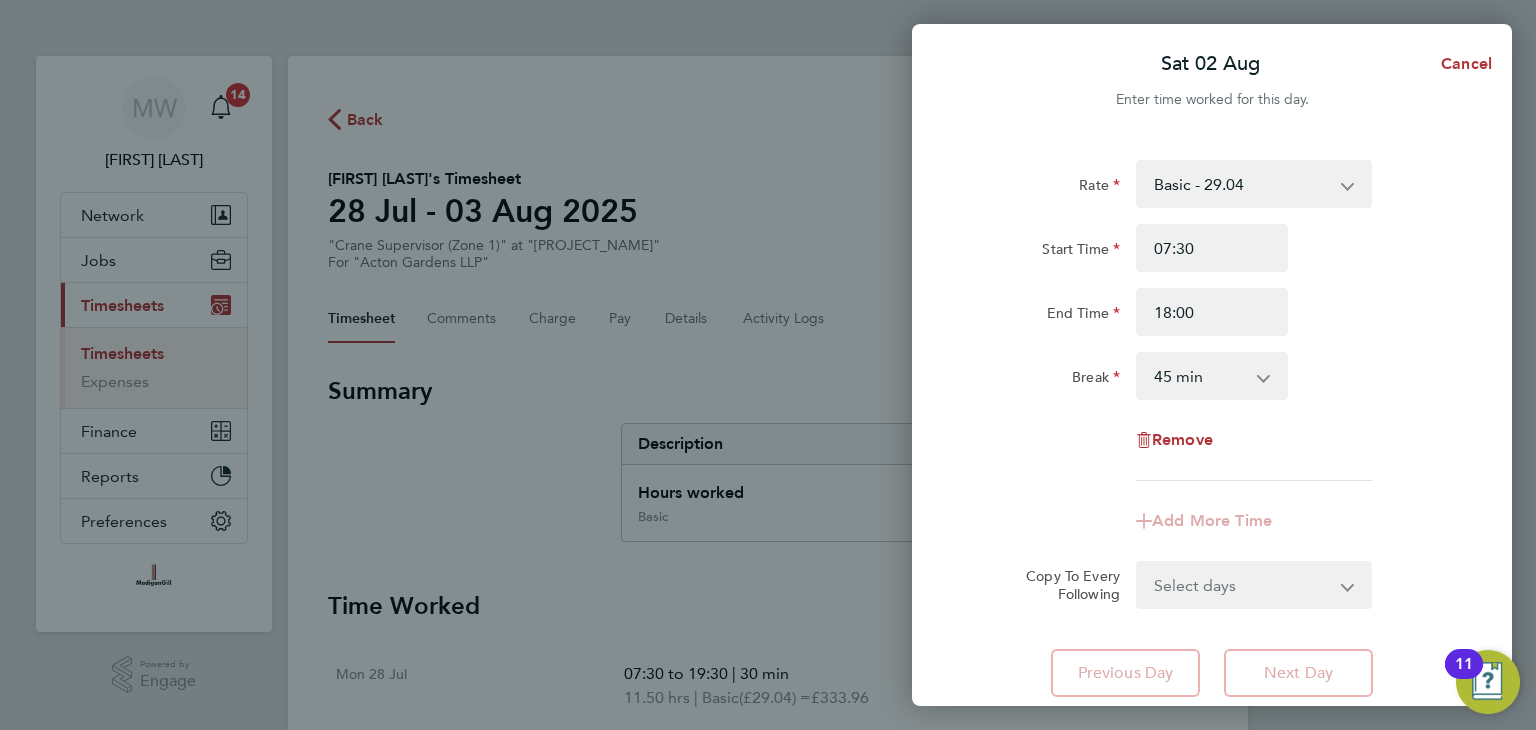 click on "0 min   15 min   30 min   45 min   60 min   75 min   90 min" at bounding box center [1200, 376] 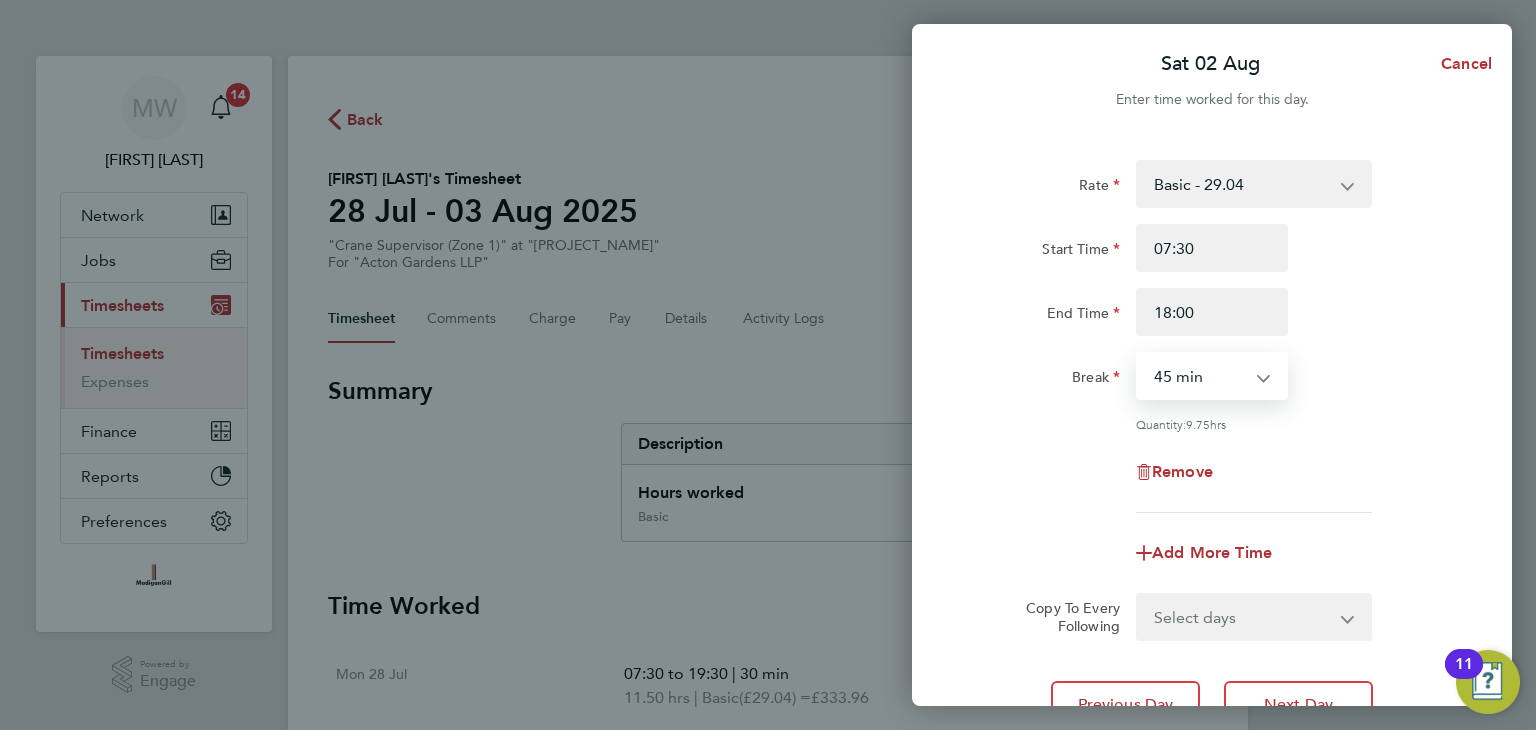 click on "0 min   15 min   30 min   45 min   60 min   75 min   90 min" at bounding box center [1200, 376] 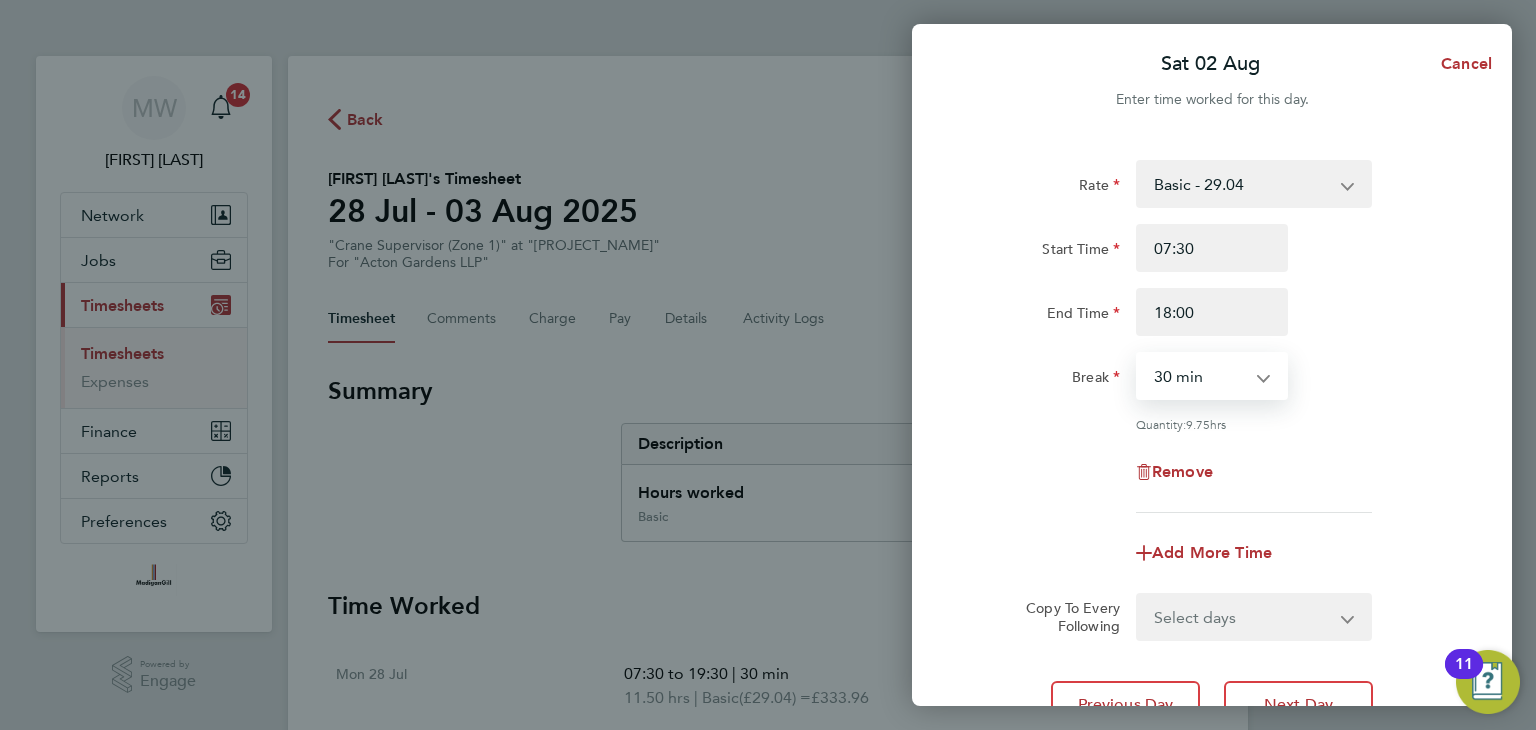 click on "0 min   15 min   30 min   45 min   60 min   75 min   90 min" at bounding box center [1200, 376] 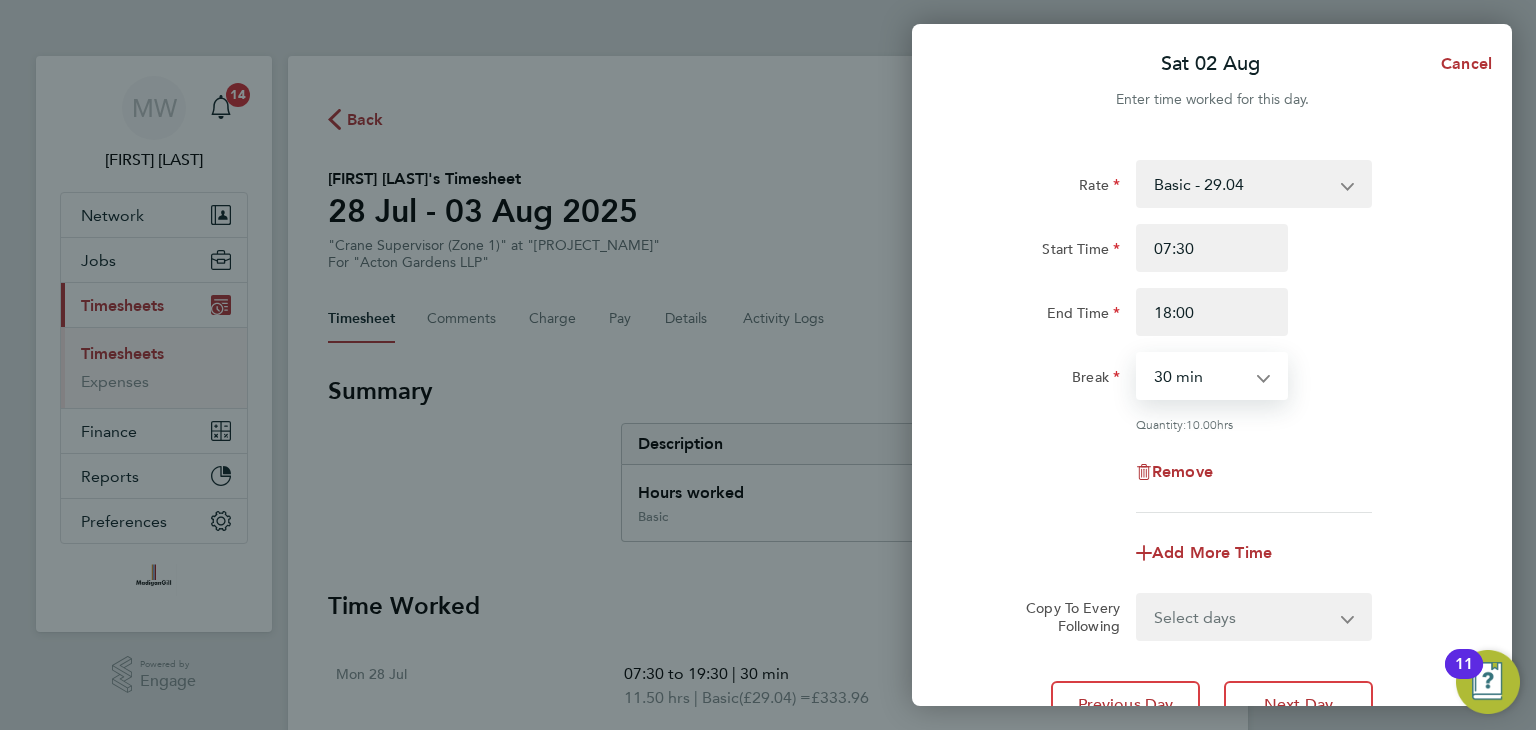 click on "Remove" 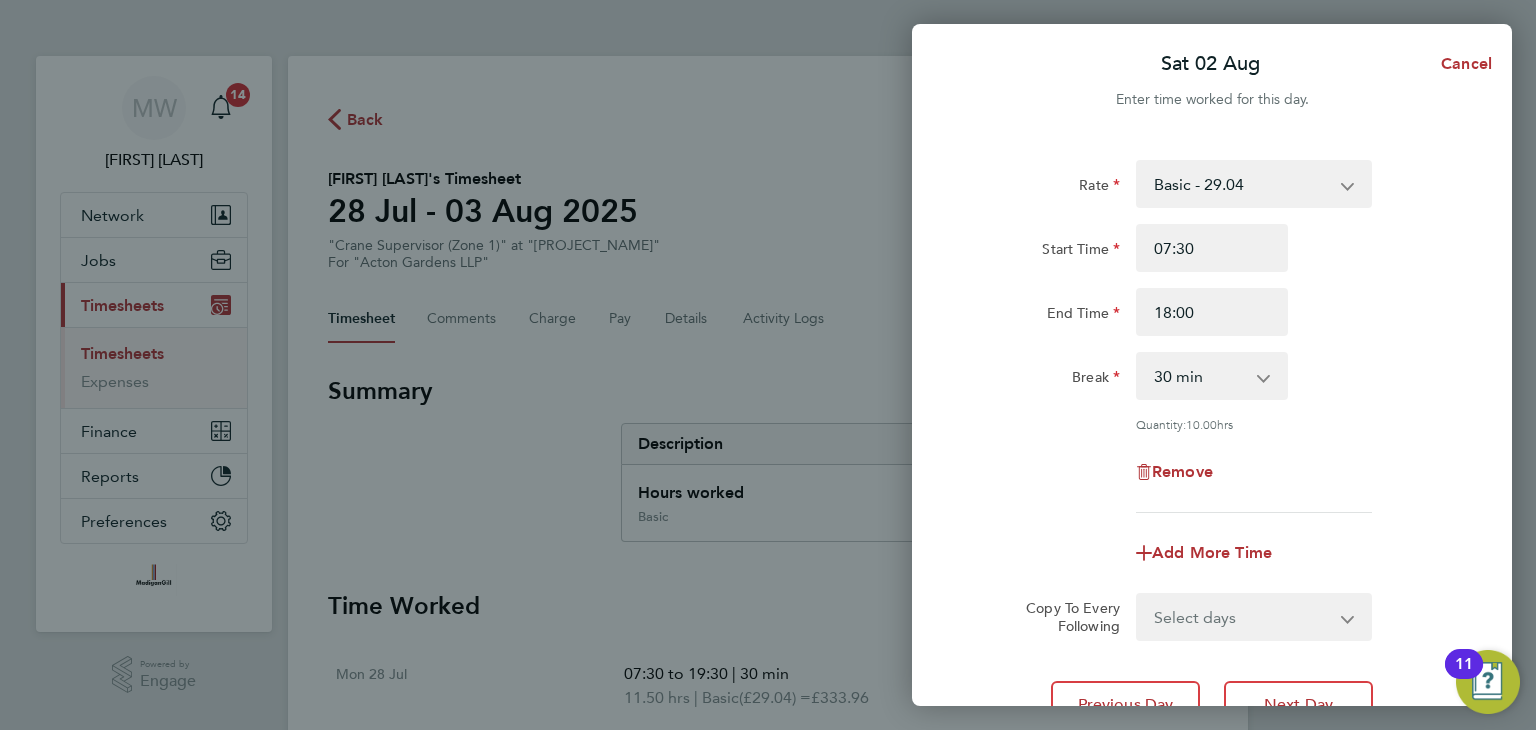 scroll, scrollTop: 172, scrollLeft: 0, axis: vertical 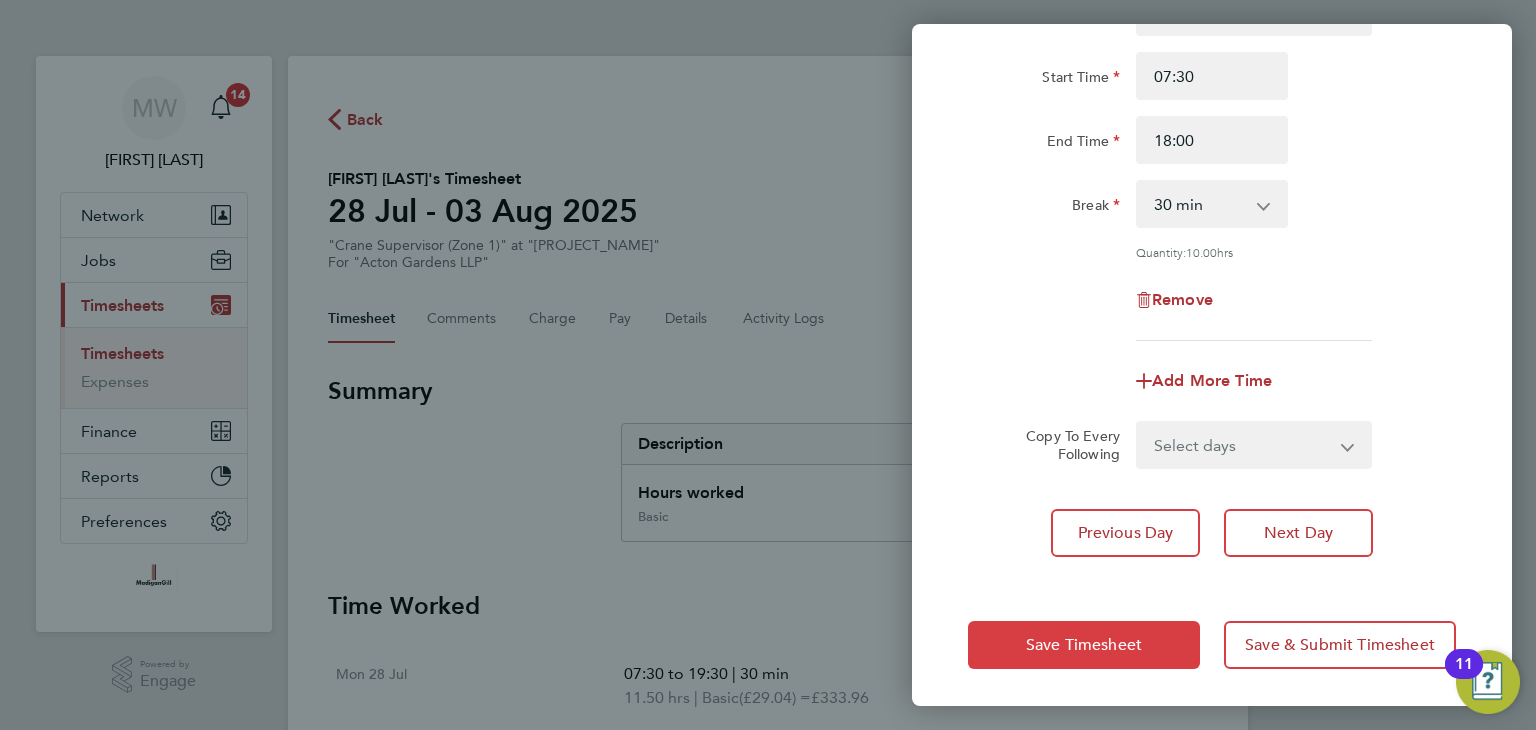 click on "Save Timesheet" 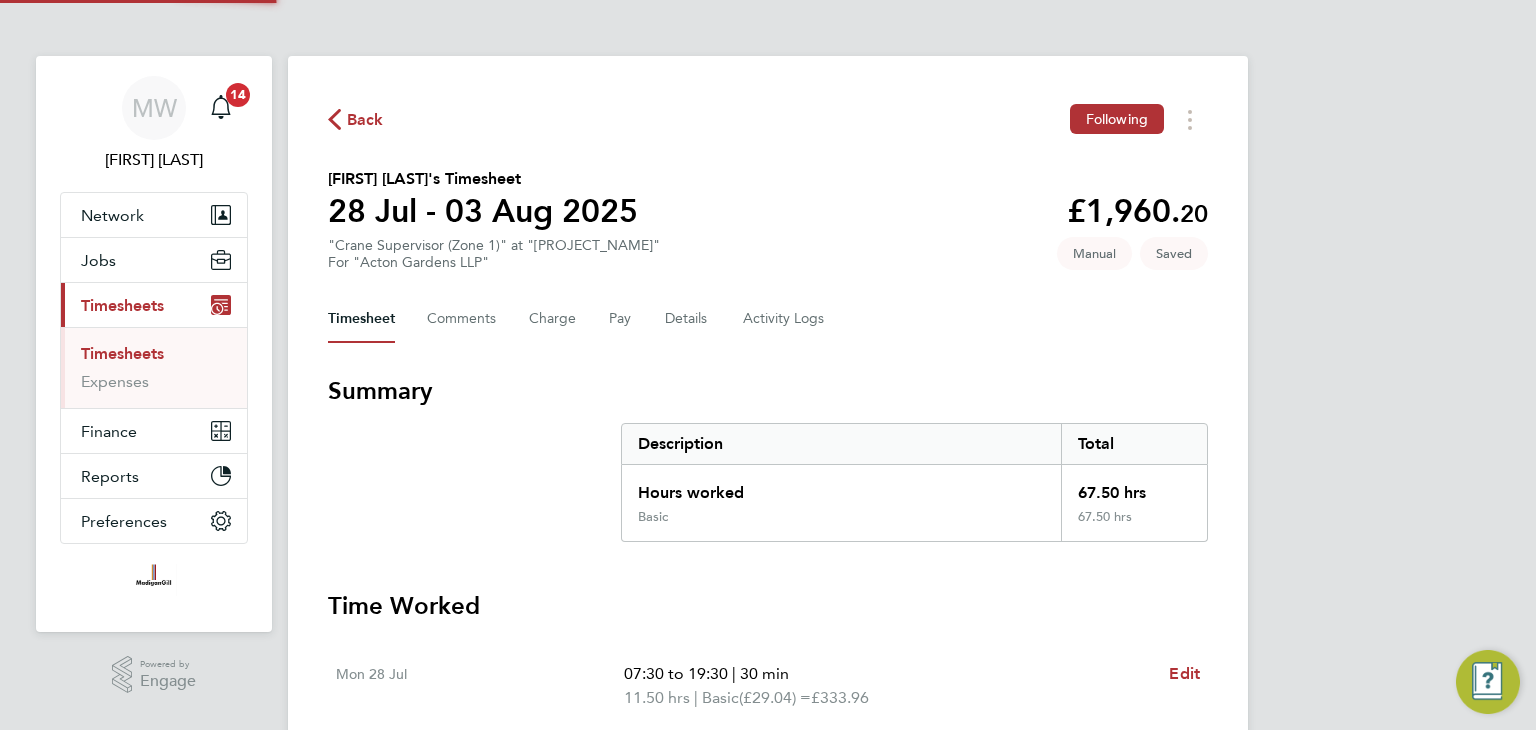 scroll, scrollTop: 700, scrollLeft: 0, axis: vertical 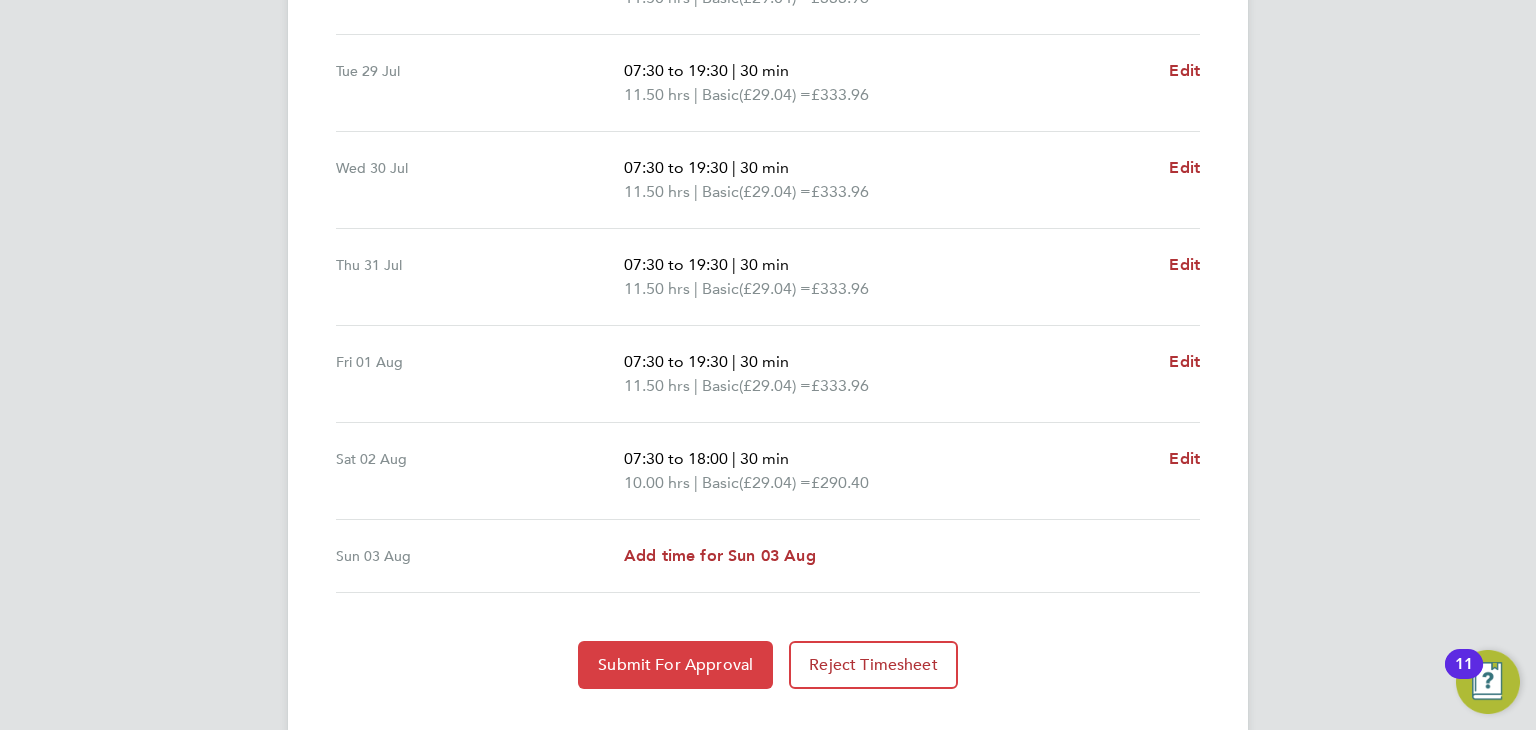 click on "Submit For Approval" 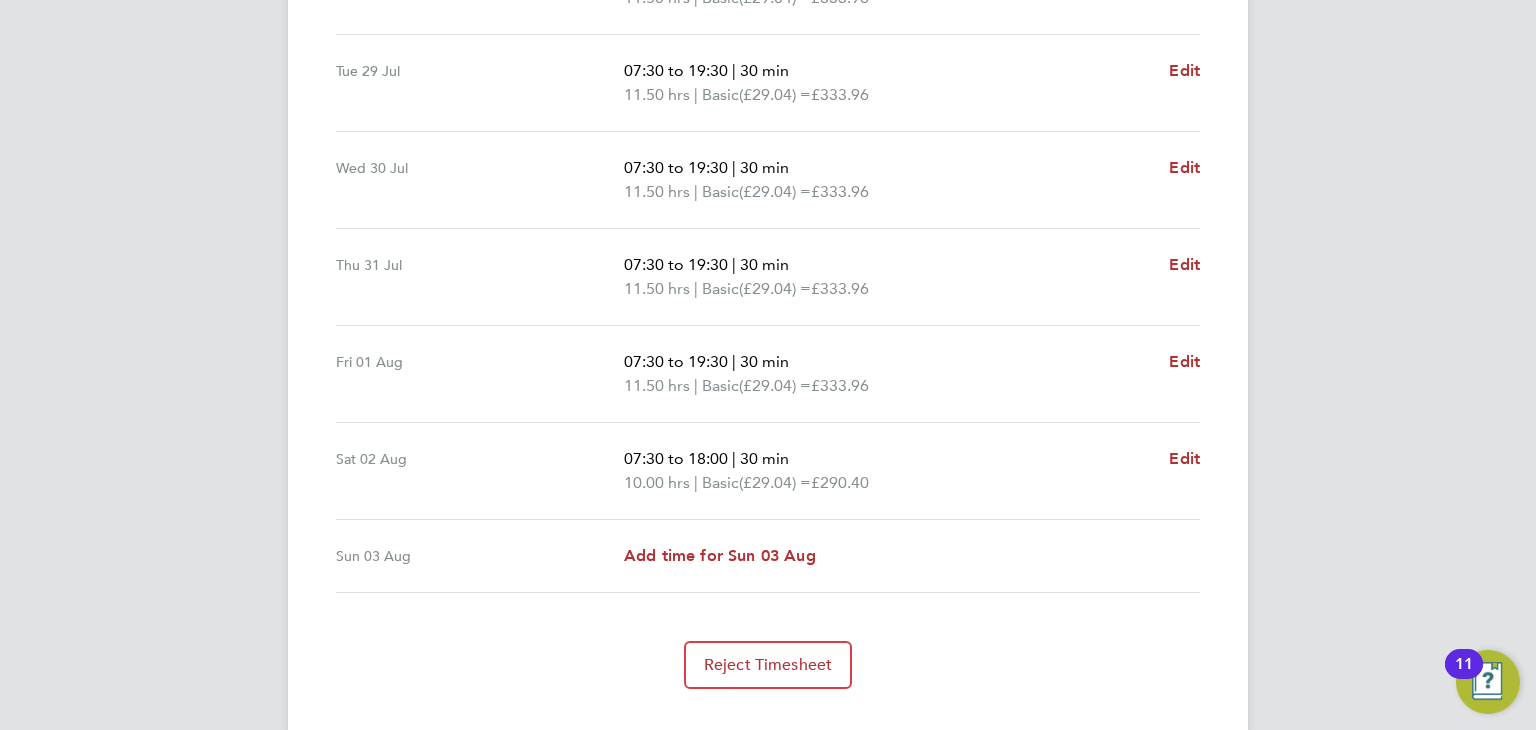 scroll, scrollTop: 0, scrollLeft: 0, axis: both 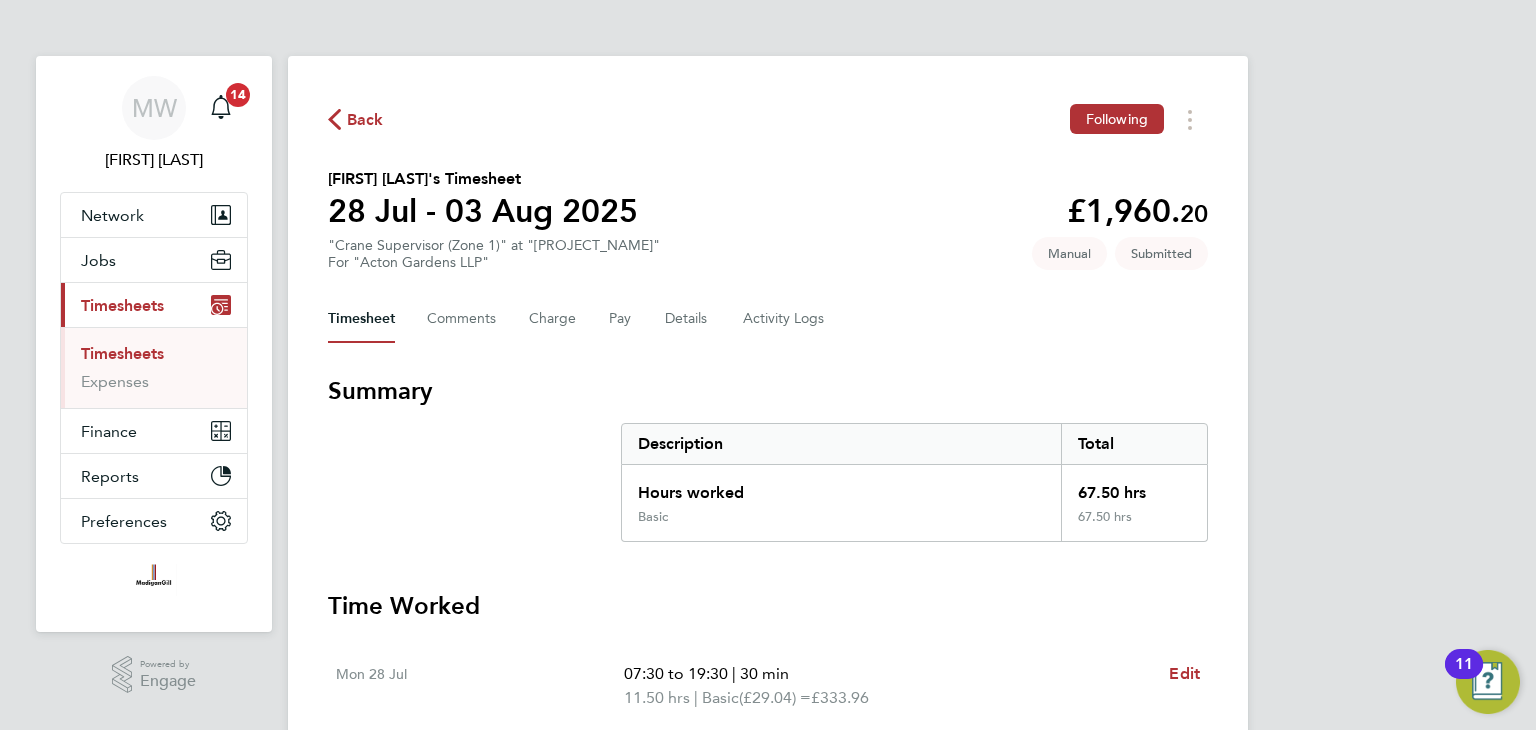 click on "Back" 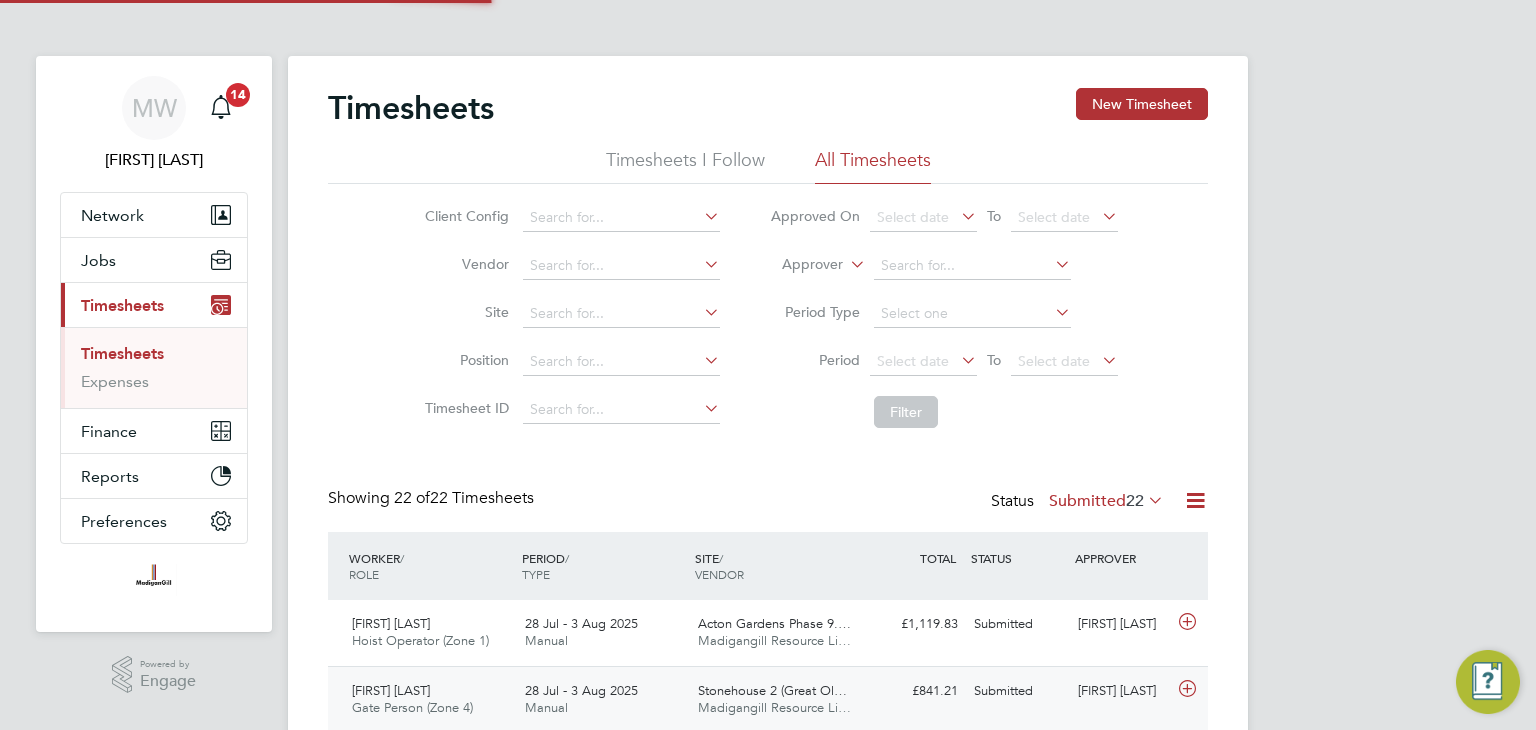 scroll, scrollTop: 9, scrollLeft: 10, axis: both 